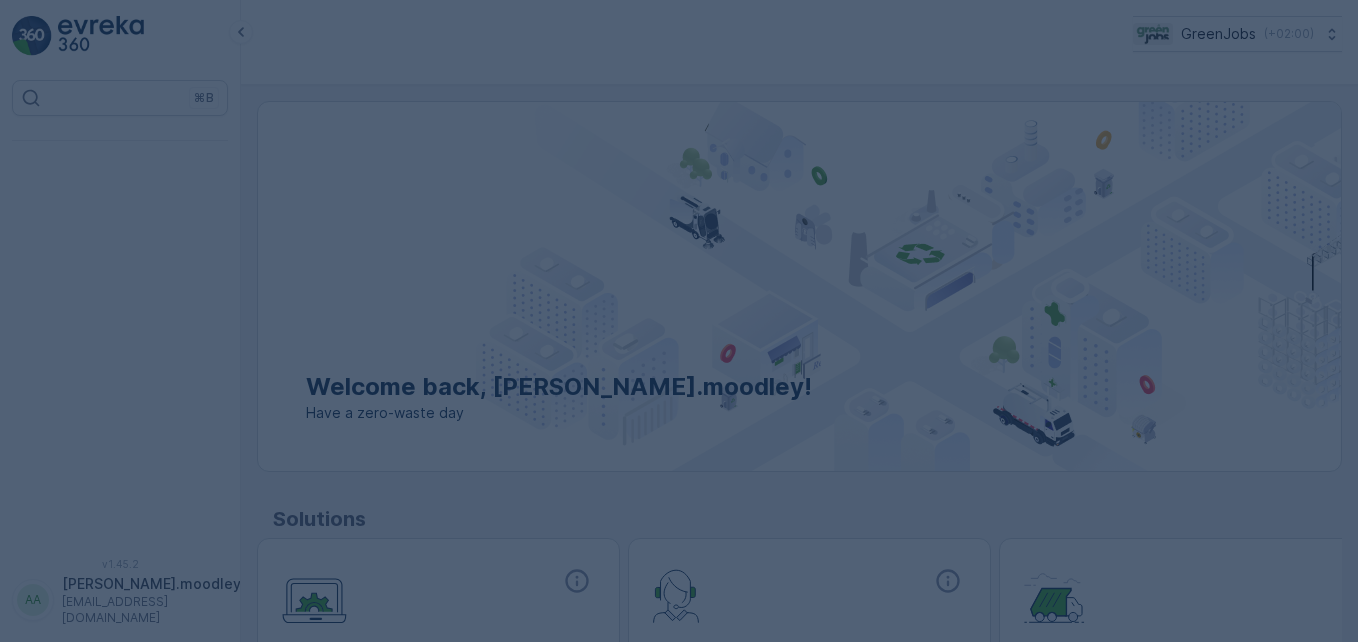 scroll, scrollTop: 0, scrollLeft: 0, axis: both 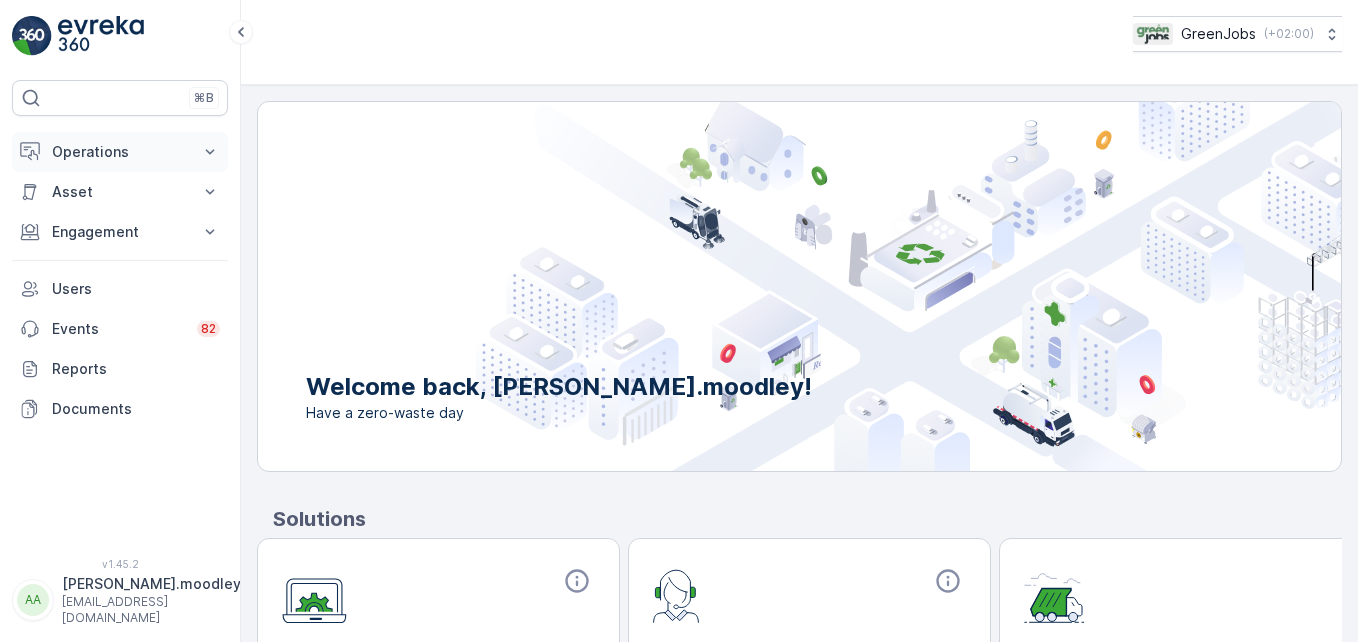 click 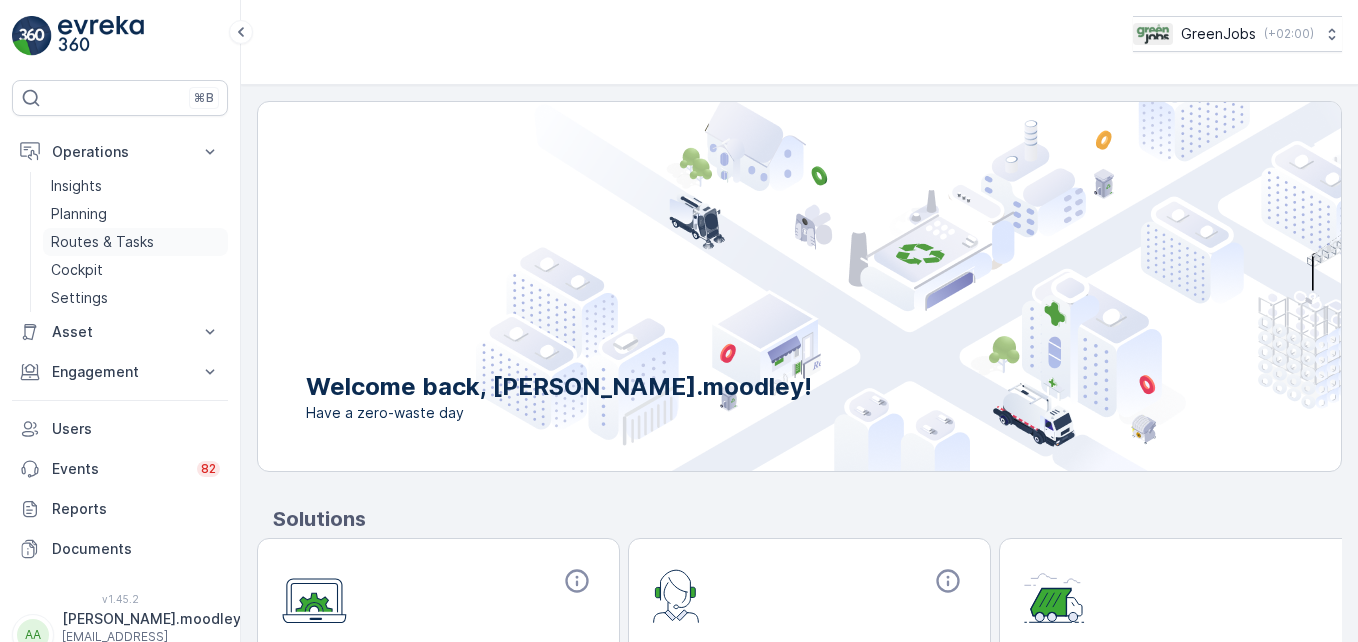 click on "Routes & Tasks" at bounding box center (102, 242) 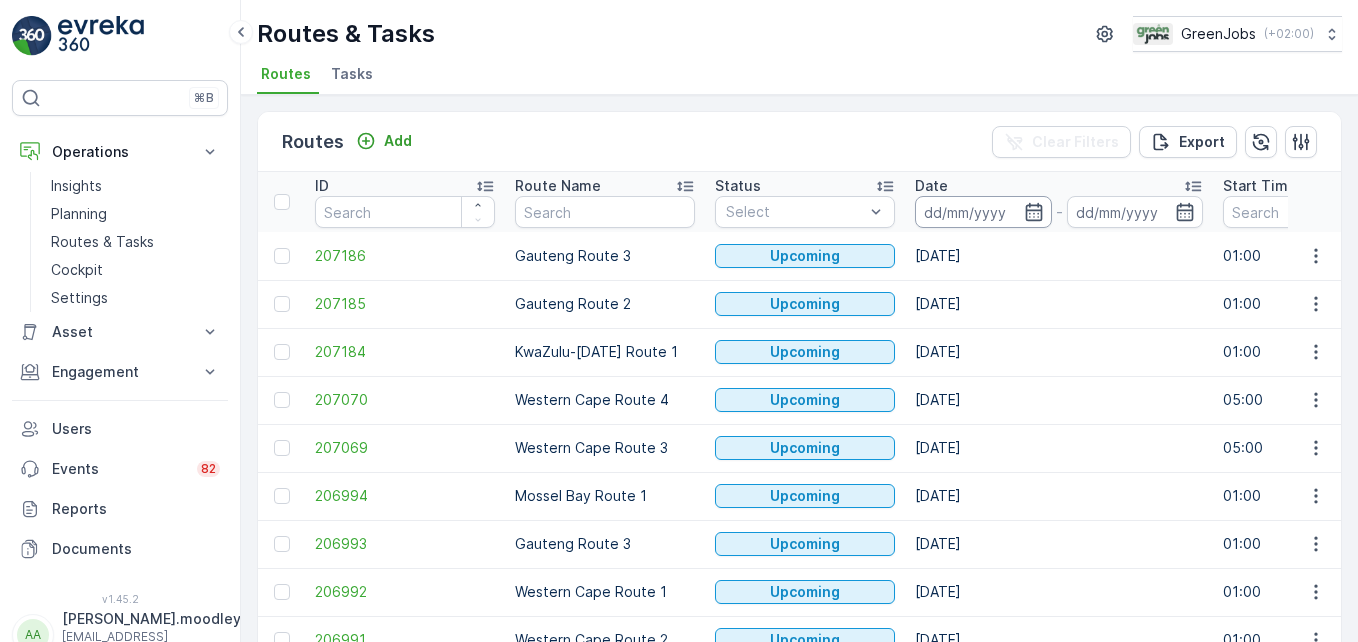 click at bounding box center (983, 212) 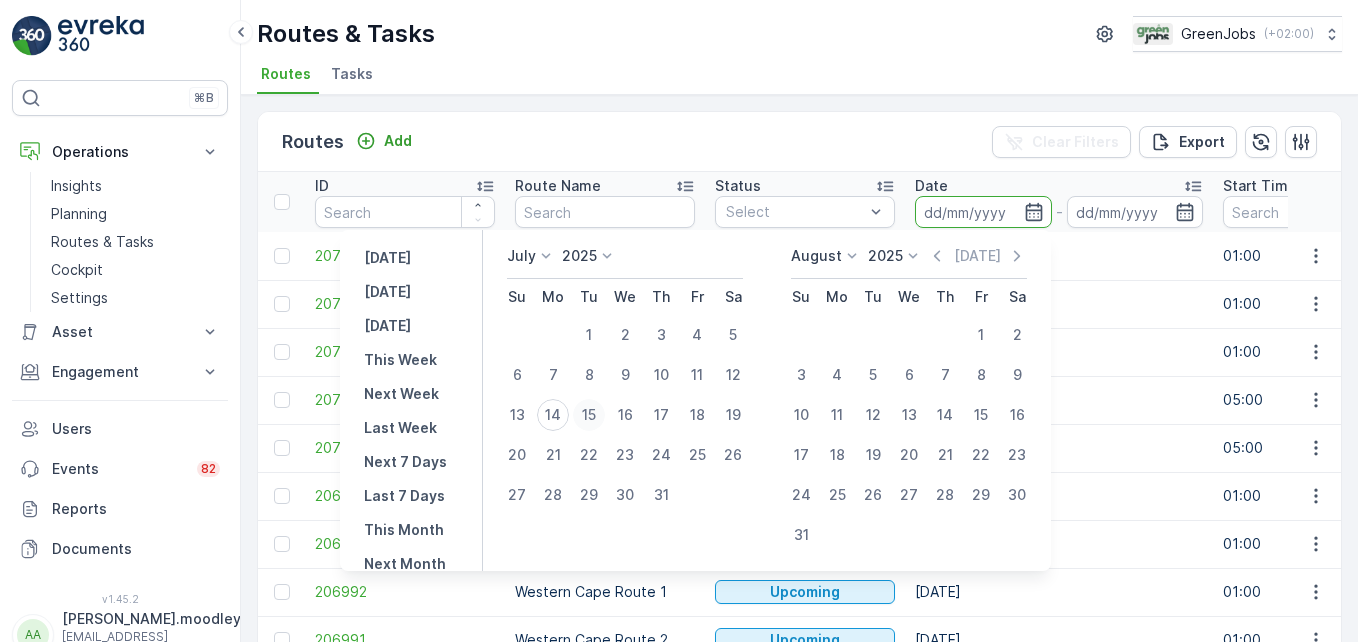 click on "15" at bounding box center (589, 415) 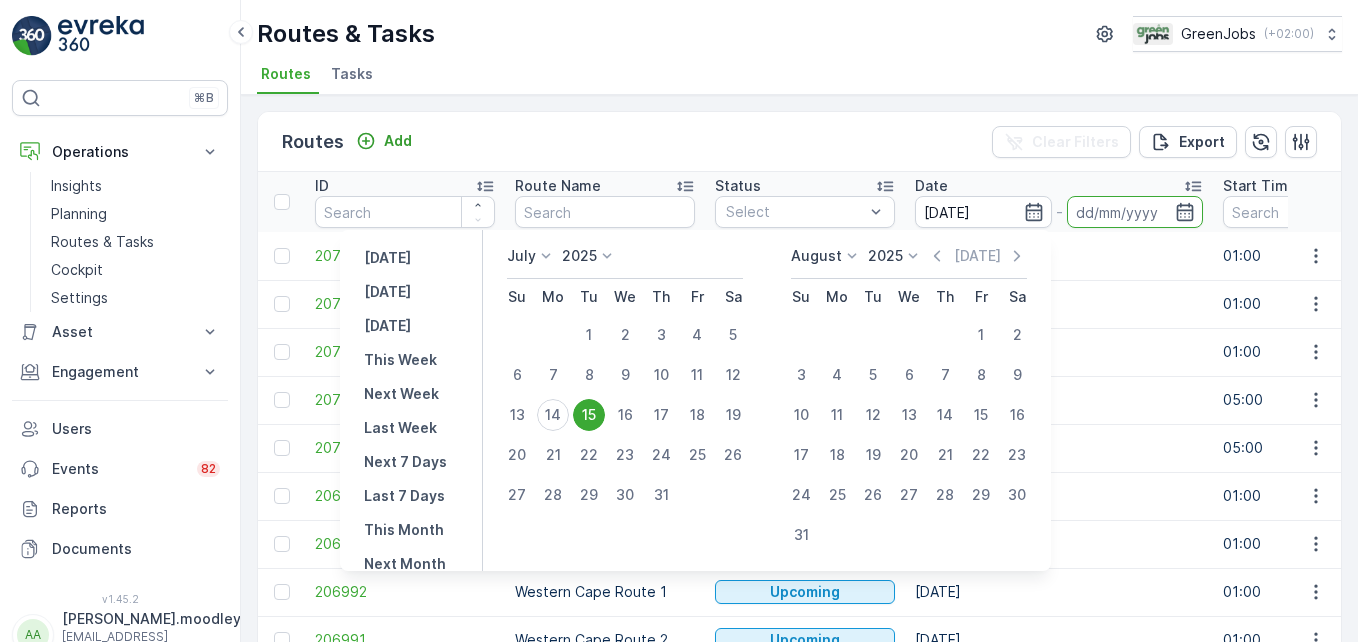 click on "15" at bounding box center [589, 415] 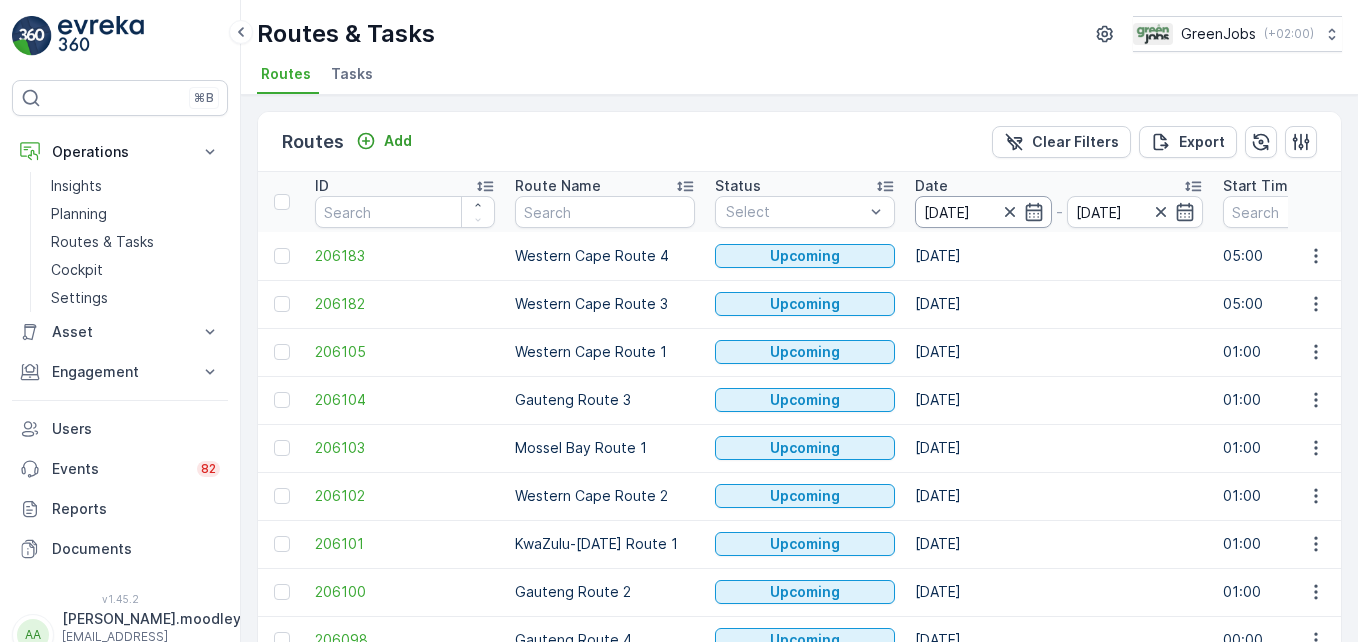 click on "[DATE]" at bounding box center [983, 212] 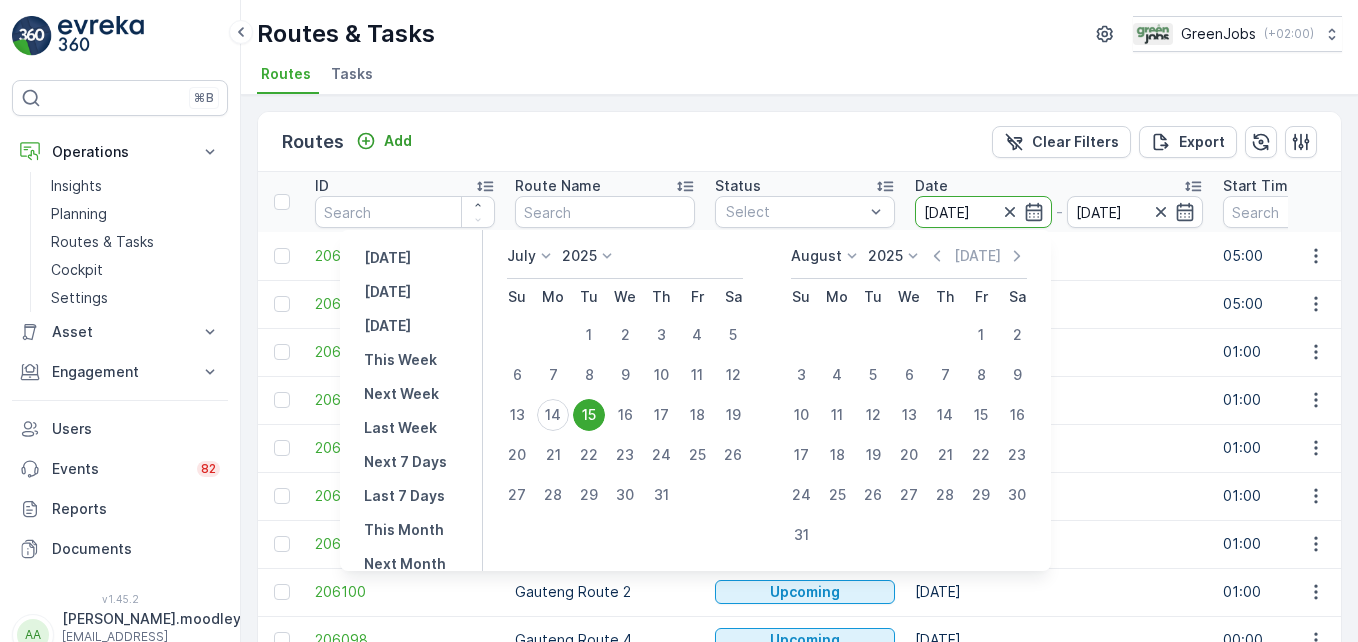 click on "15" at bounding box center (589, 415) 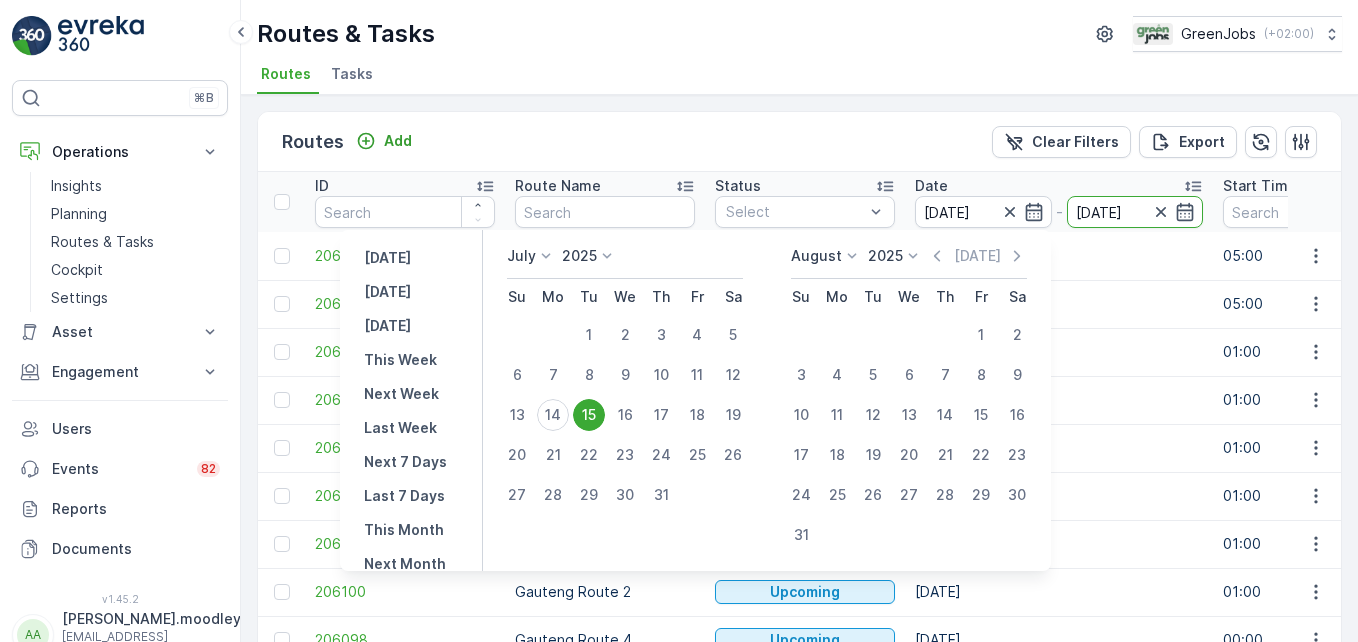 click on "15" at bounding box center (589, 415) 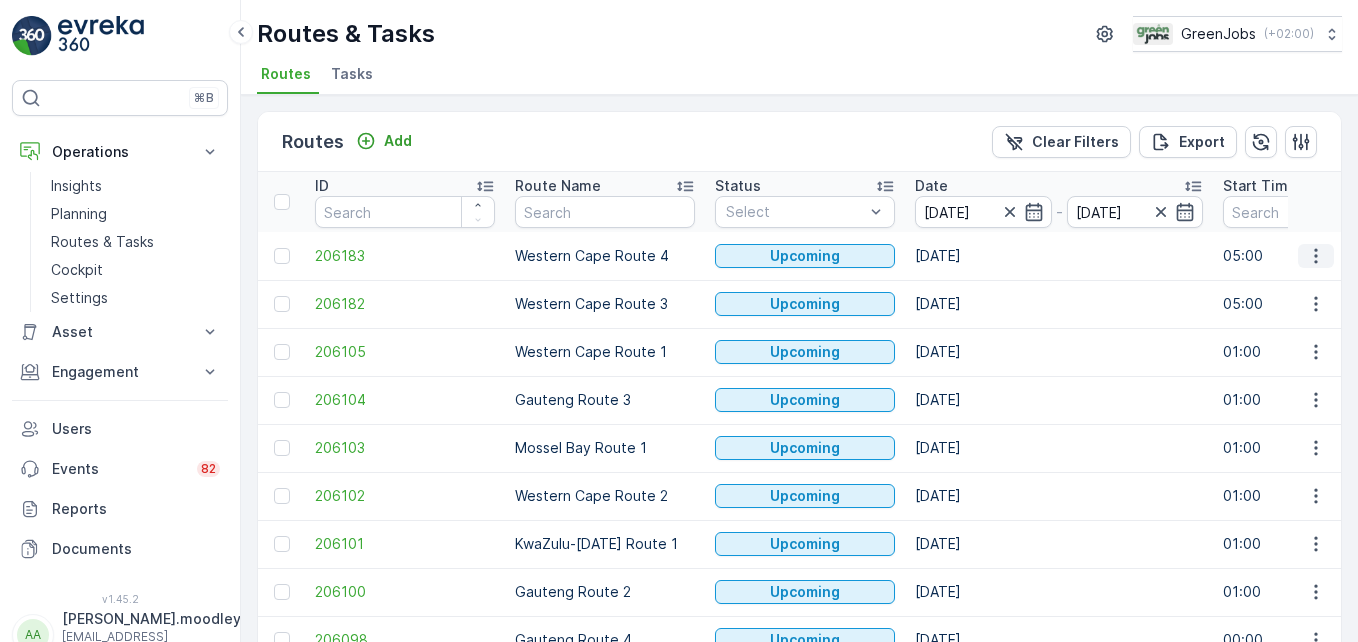 click 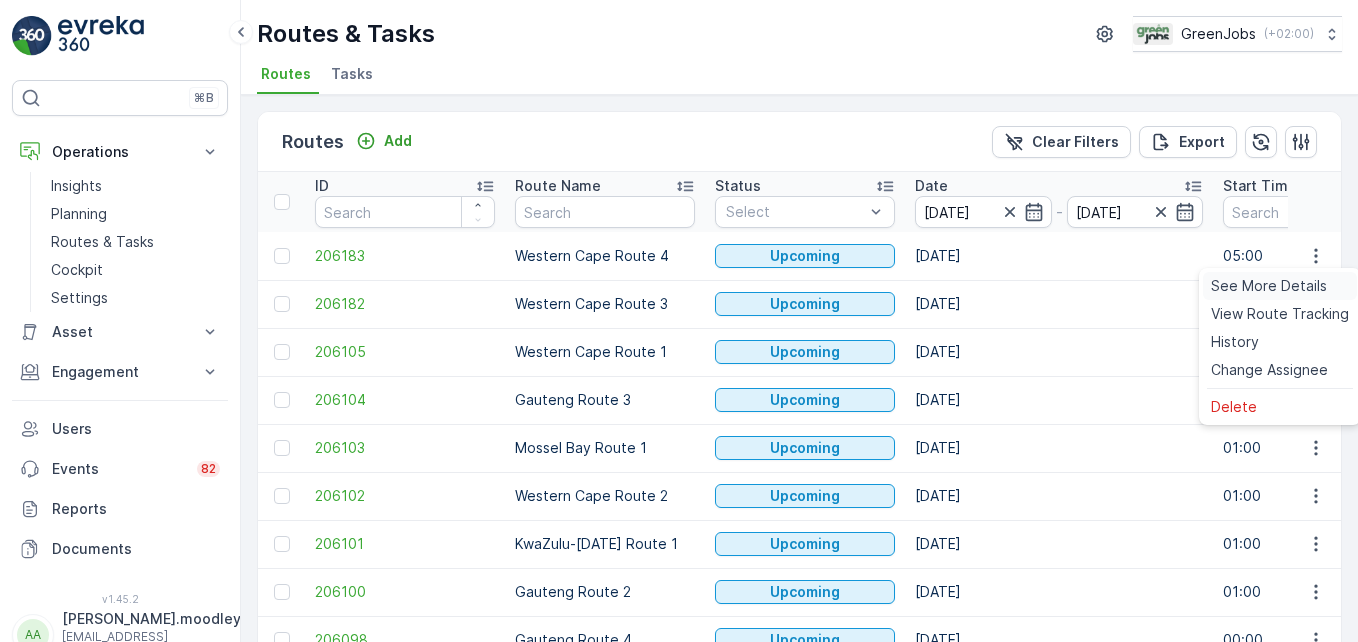 click on "See More Details" at bounding box center [1269, 286] 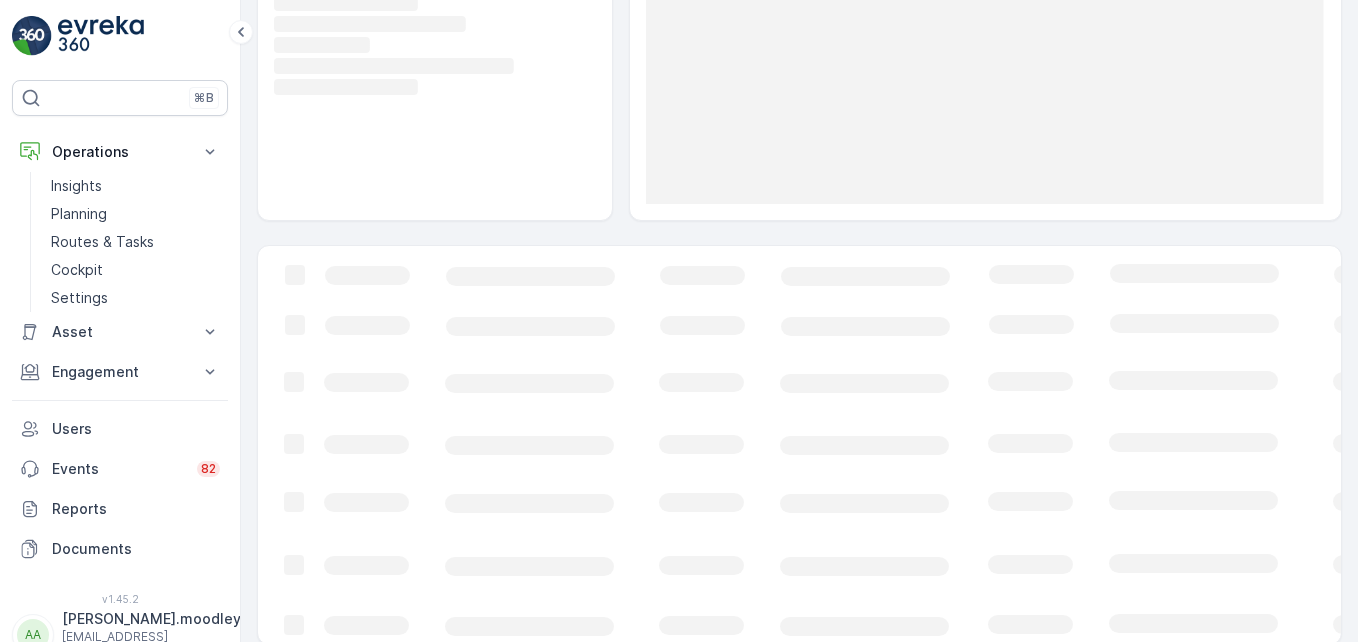 scroll, scrollTop: 283, scrollLeft: 0, axis: vertical 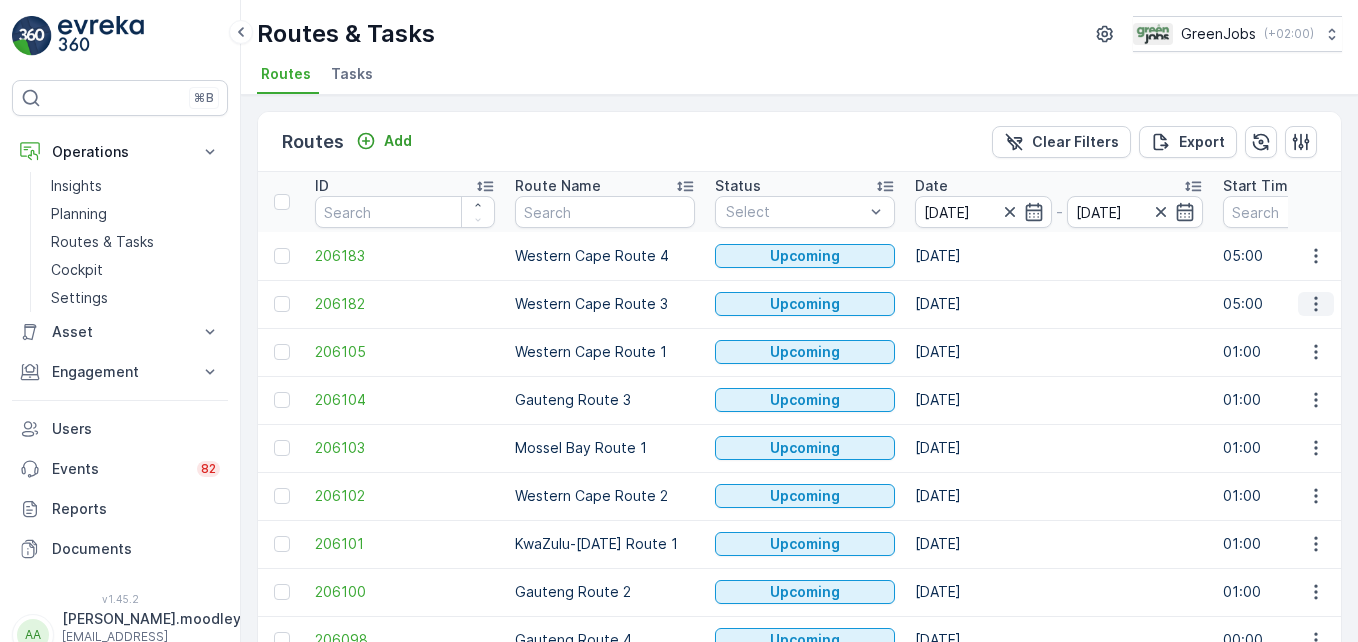 click 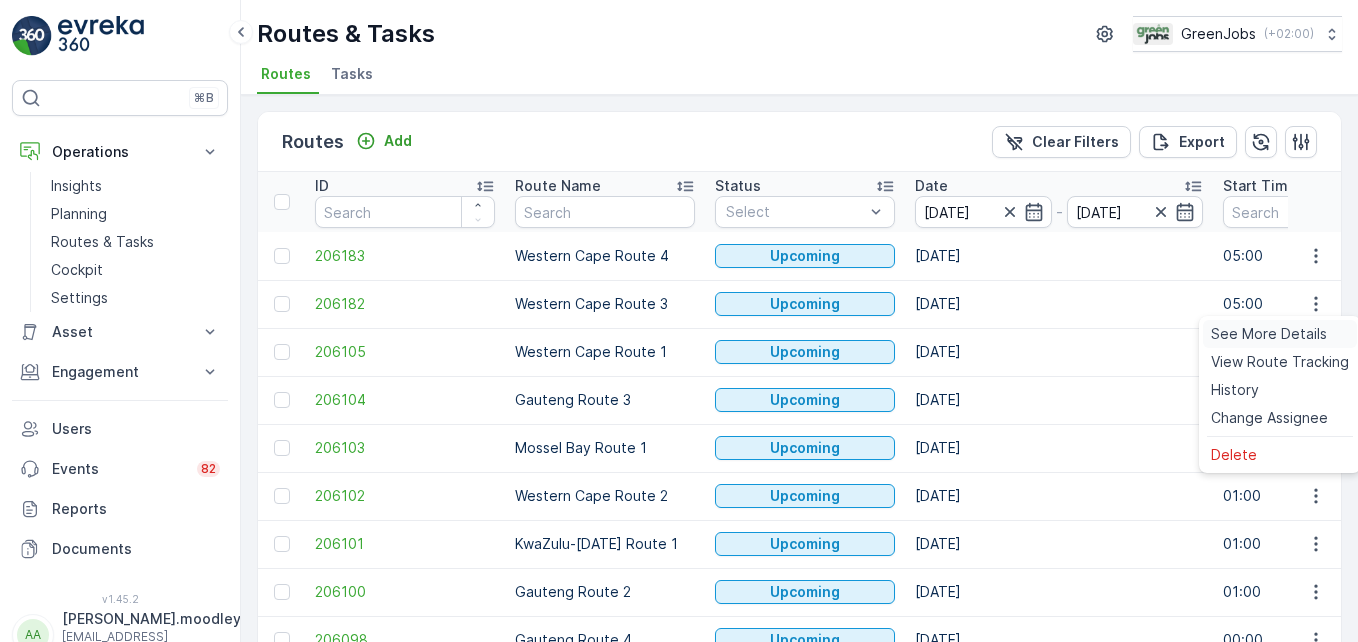 click on "See More Details" at bounding box center [1269, 334] 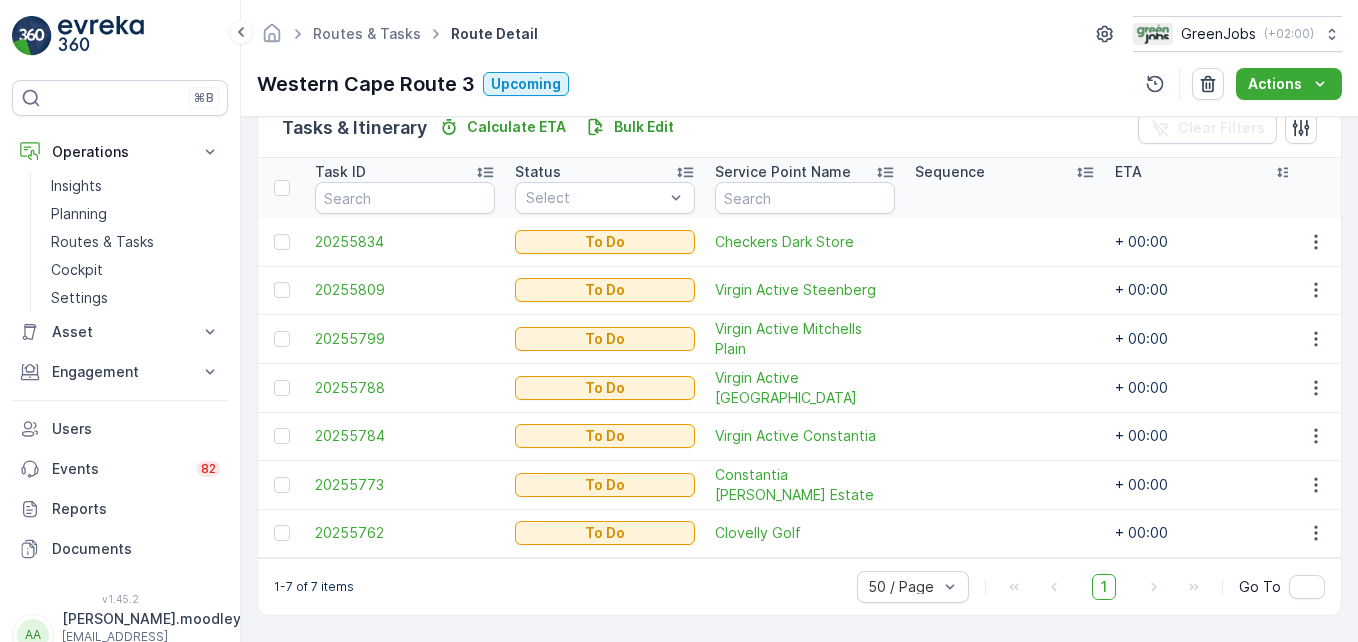 scroll, scrollTop: 512, scrollLeft: 0, axis: vertical 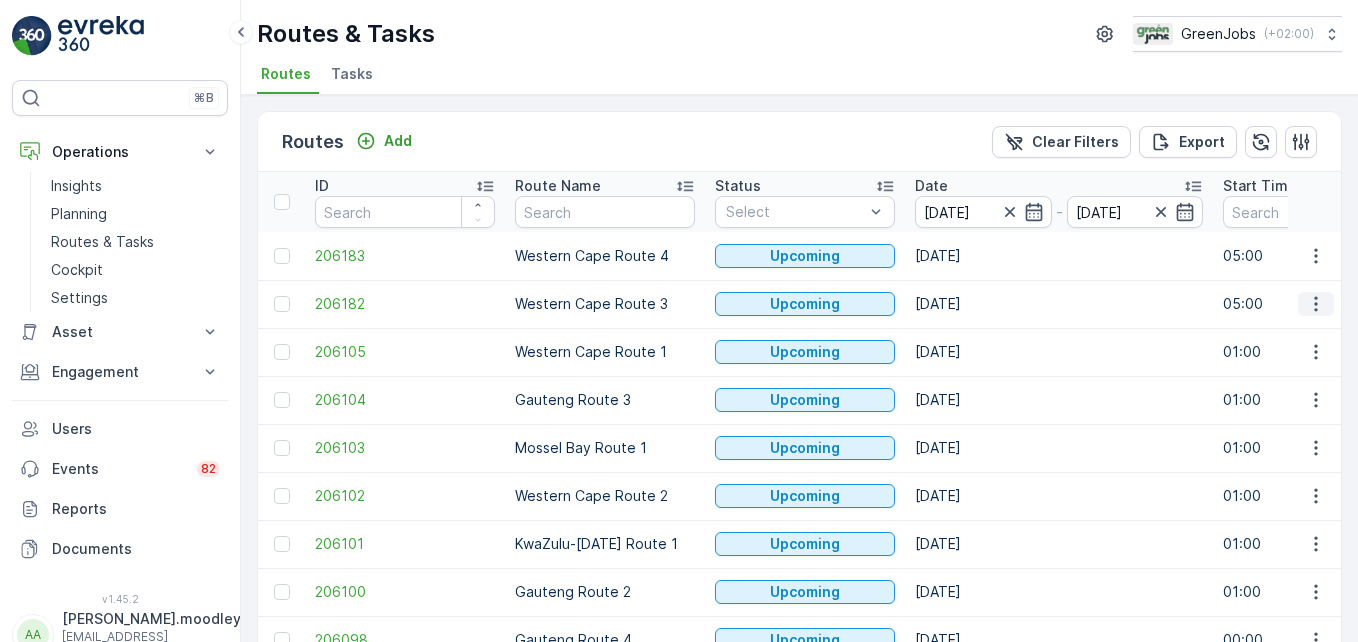 click 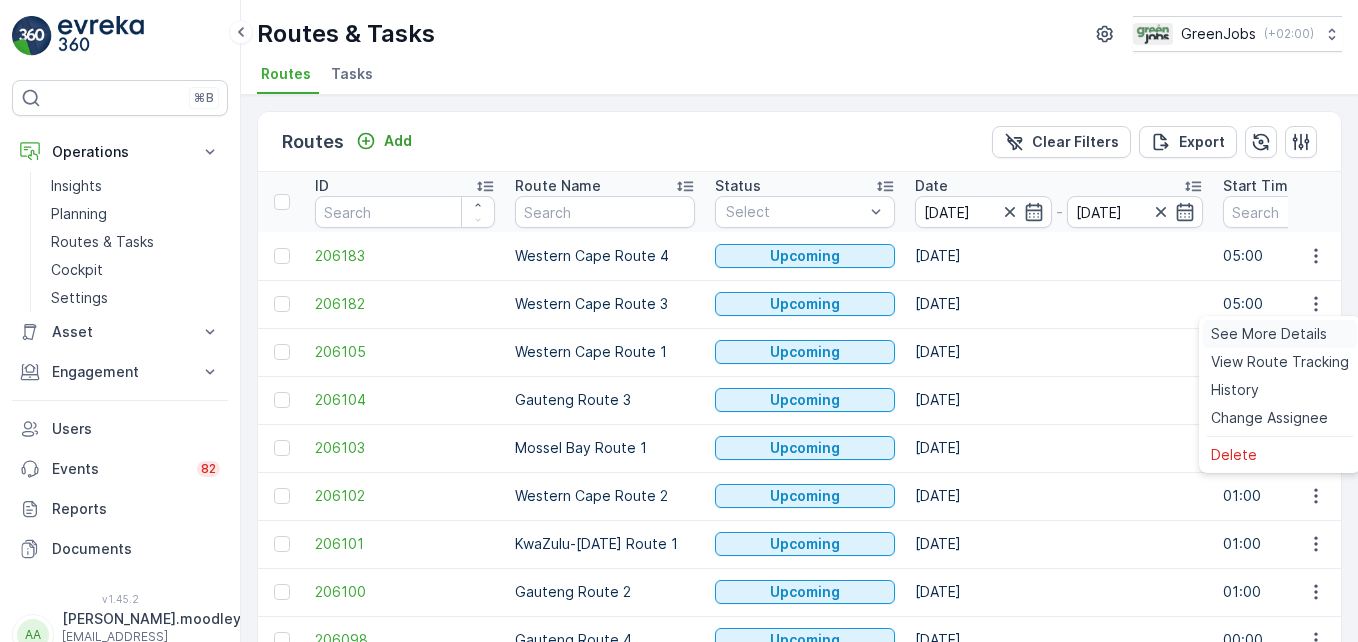 click on "See More Details" at bounding box center (1269, 334) 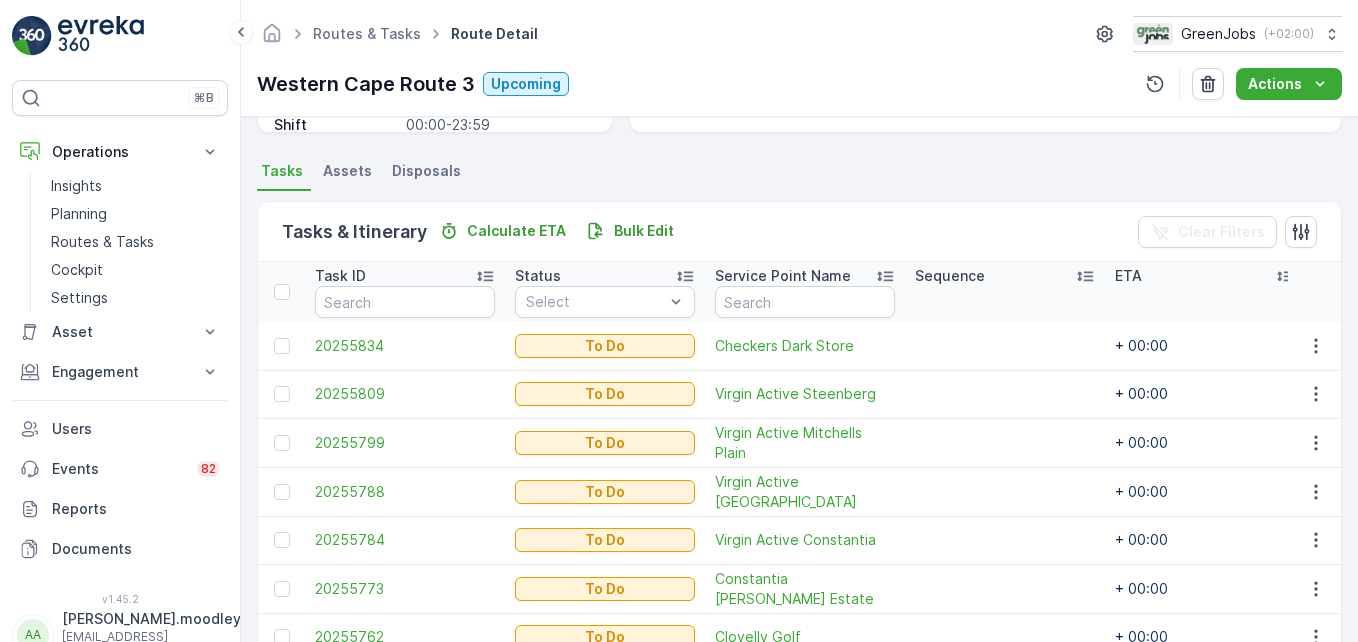 scroll, scrollTop: 400, scrollLeft: 0, axis: vertical 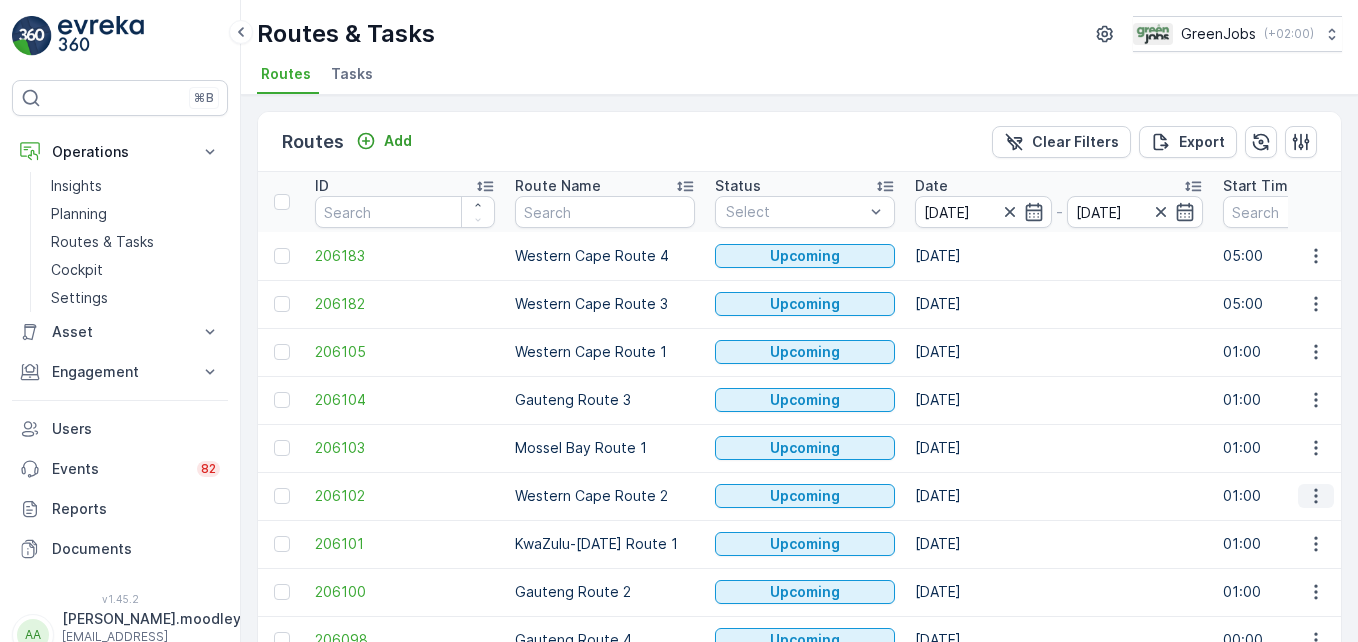 click 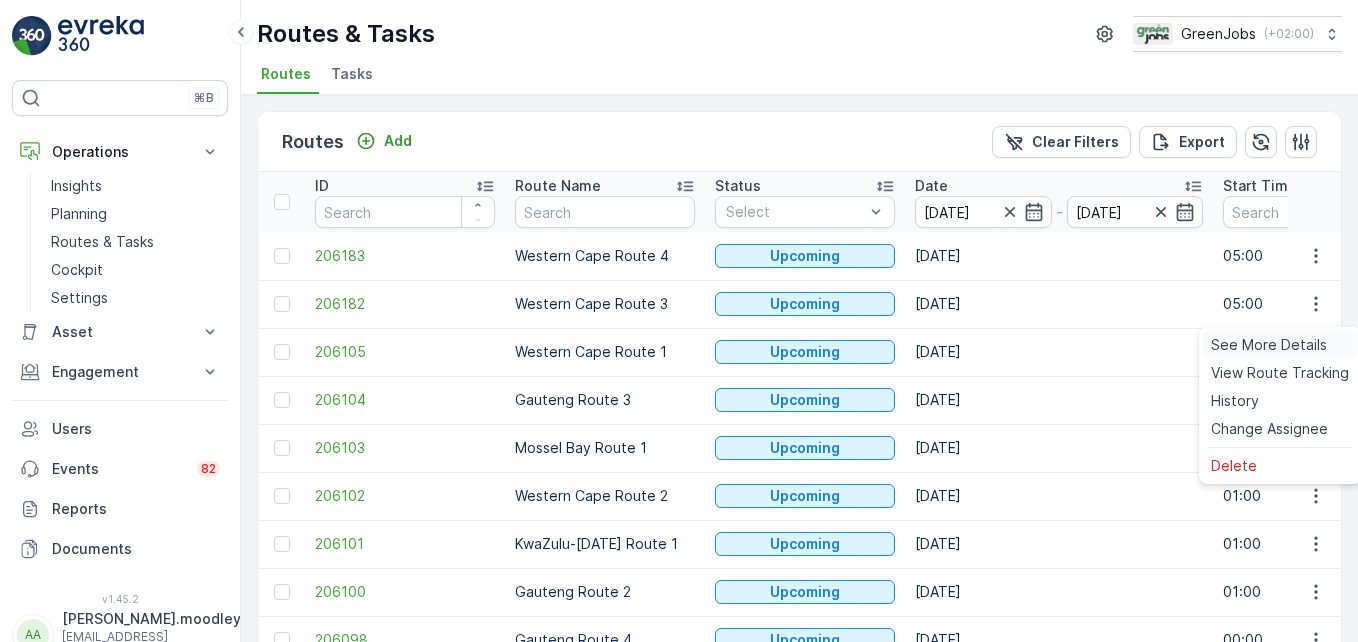 click on "See More Details" at bounding box center (1269, 345) 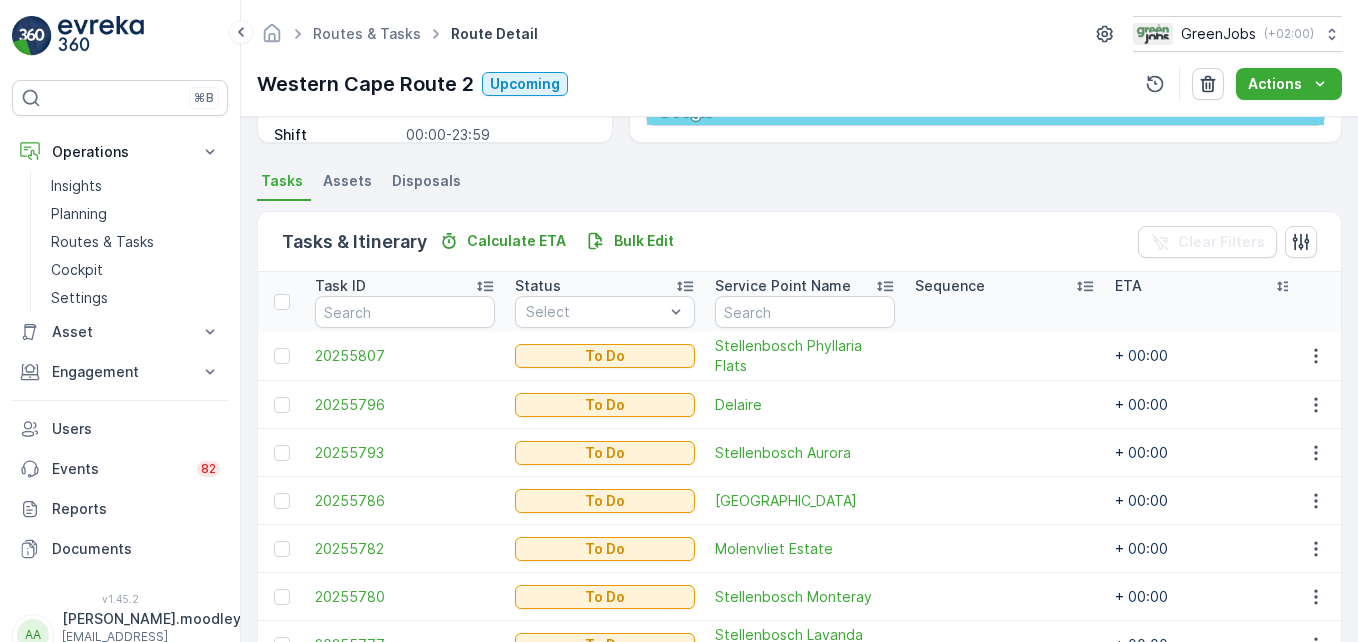 scroll, scrollTop: 512, scrollLeft: 0, axis: vertical 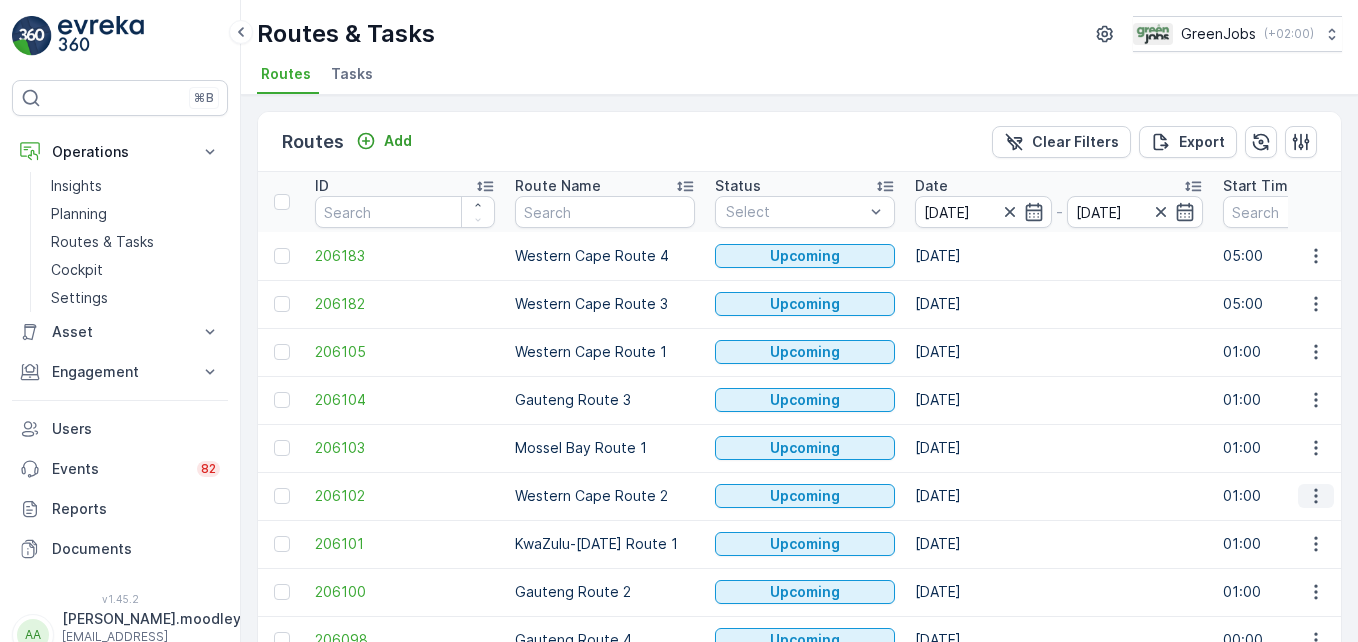 click 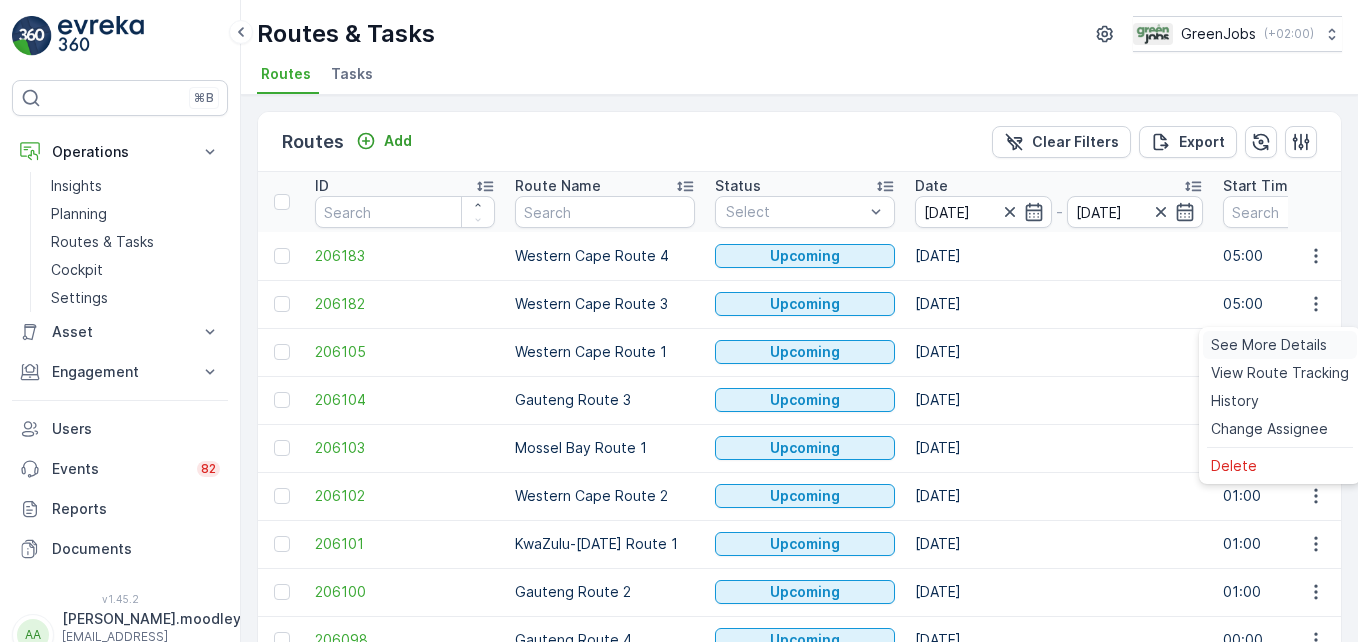 click on "See More Details" at bounding box center (1269, 345) 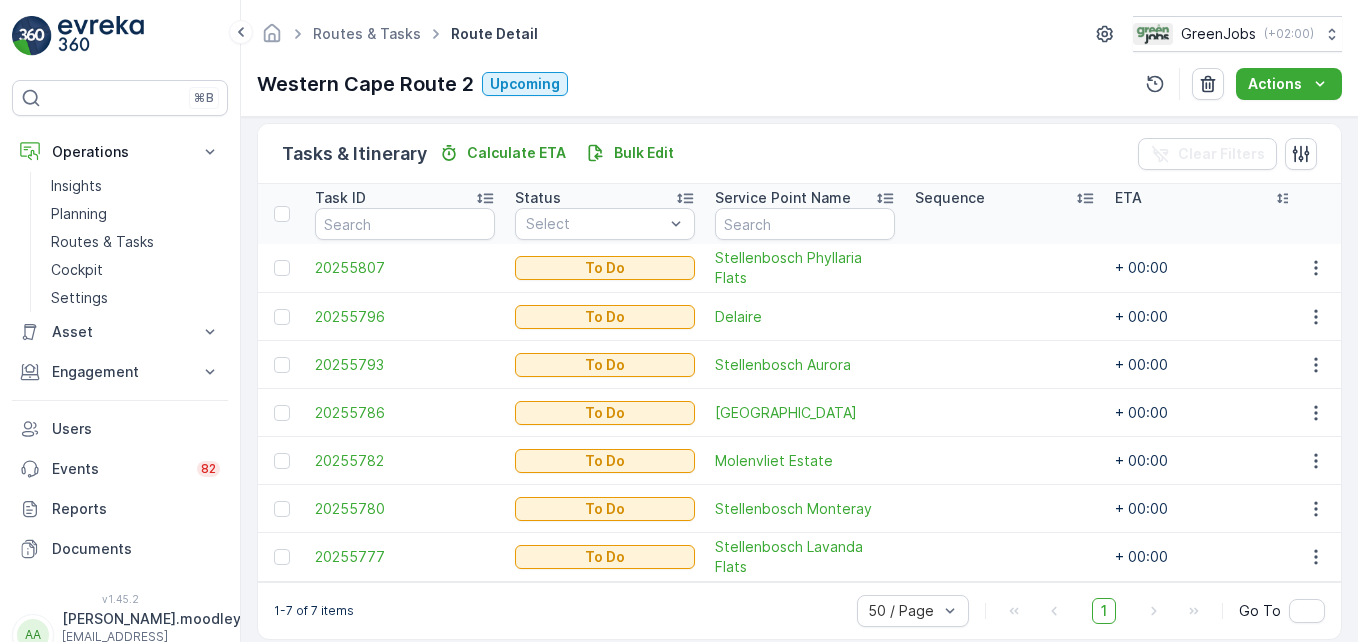 scroll, scrollTop: 512, scrollLeft: 0, axis: vertical 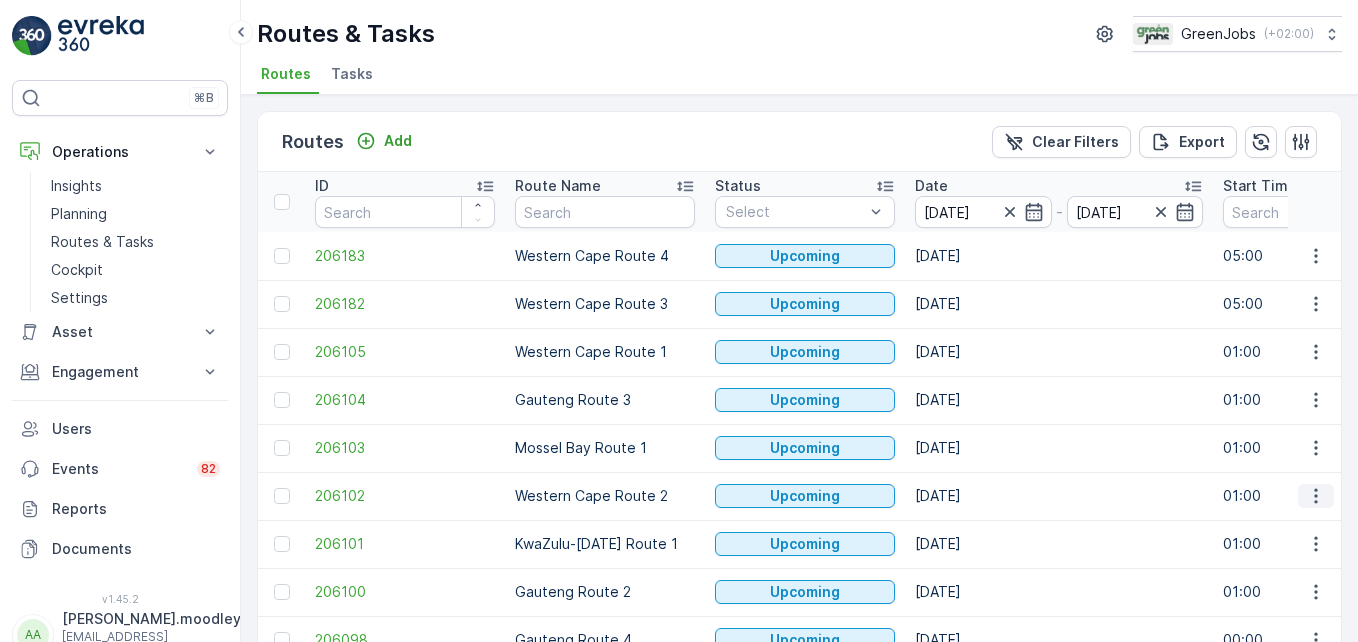click 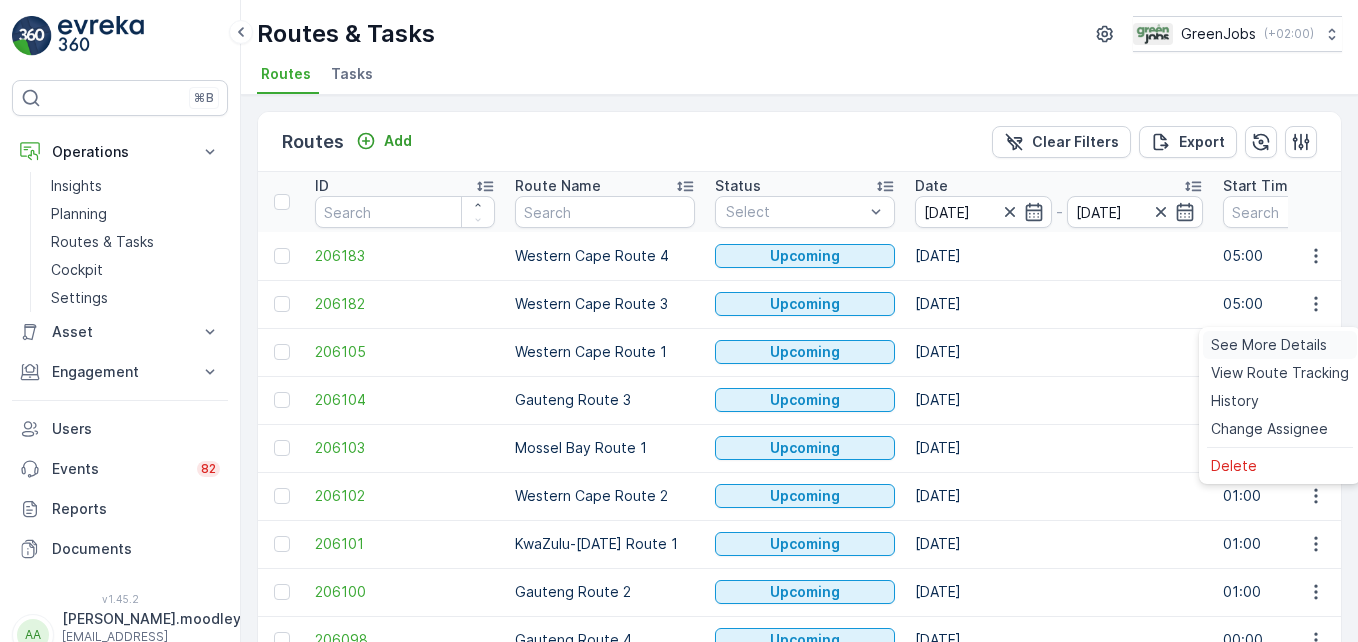 click on "See More Details" at bounding box center [1269, 345] 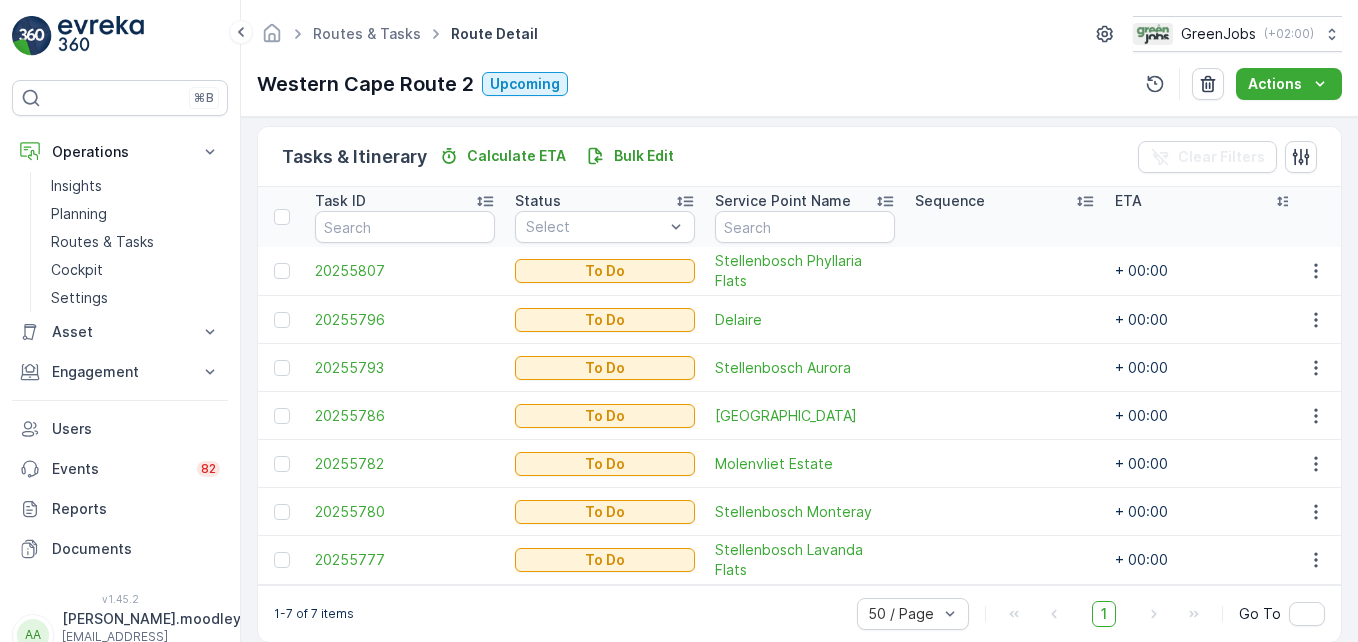 scroll, scrollTop: 500, scrollLeft: 0, axis: vertical 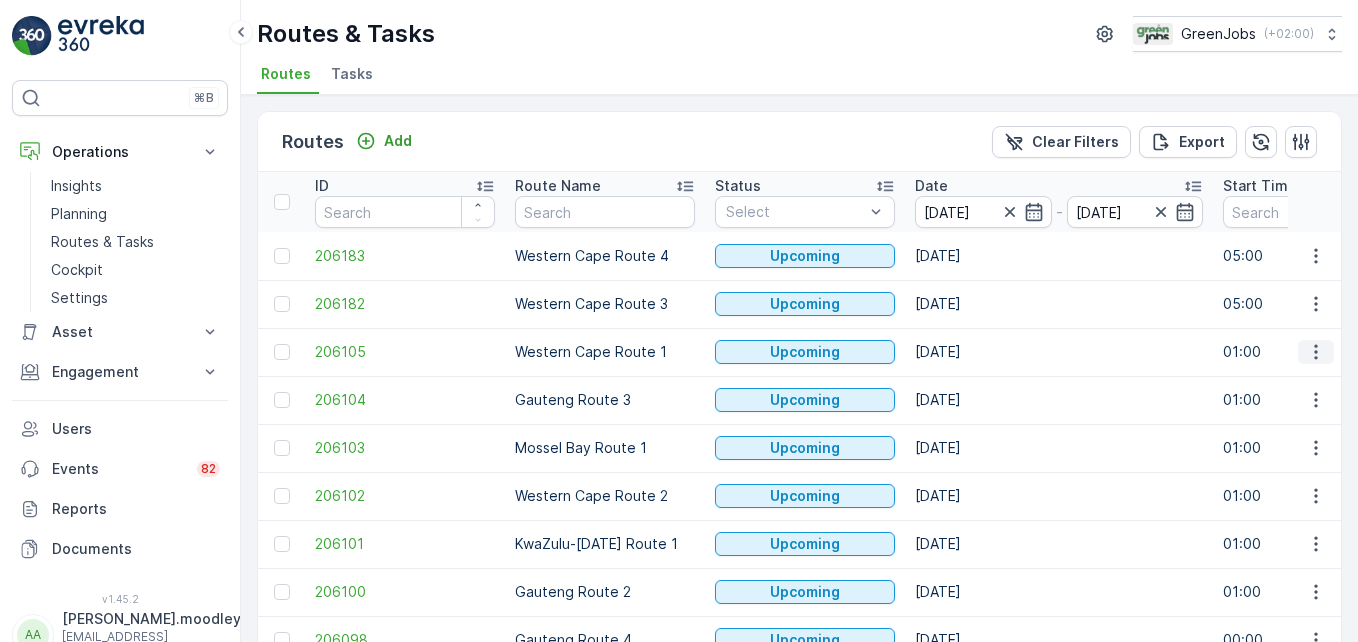 click 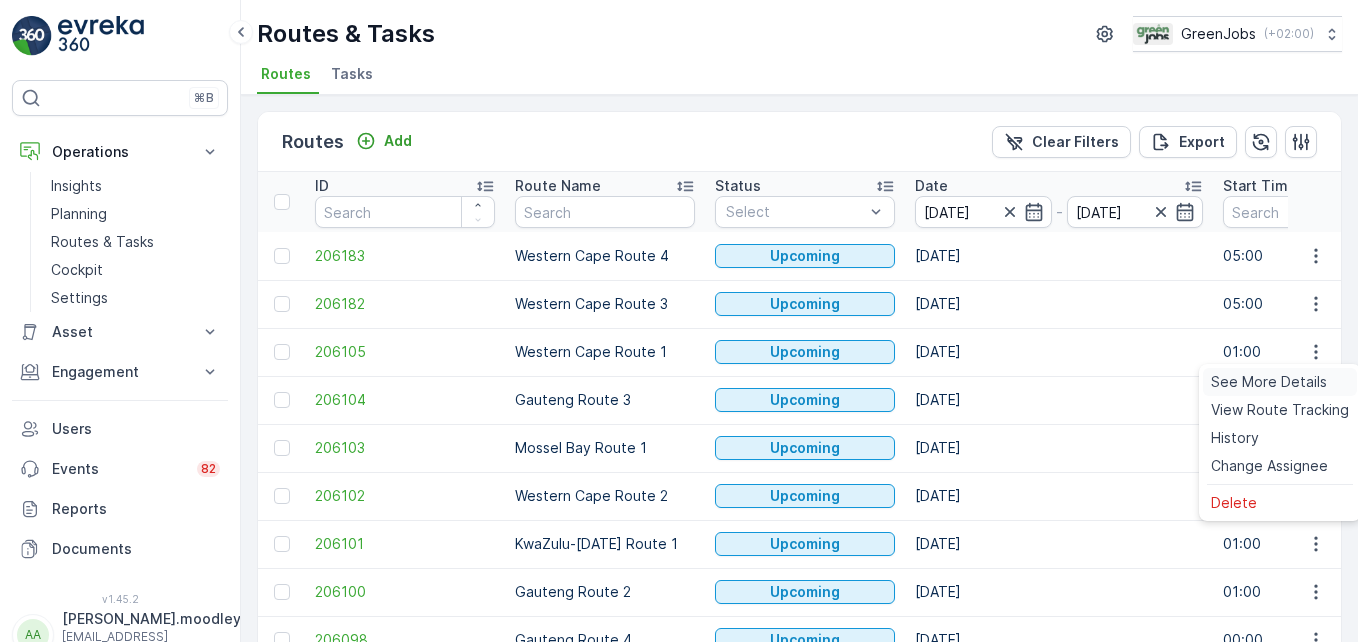 click on "See More Details" at bounding box center (1269, 382) 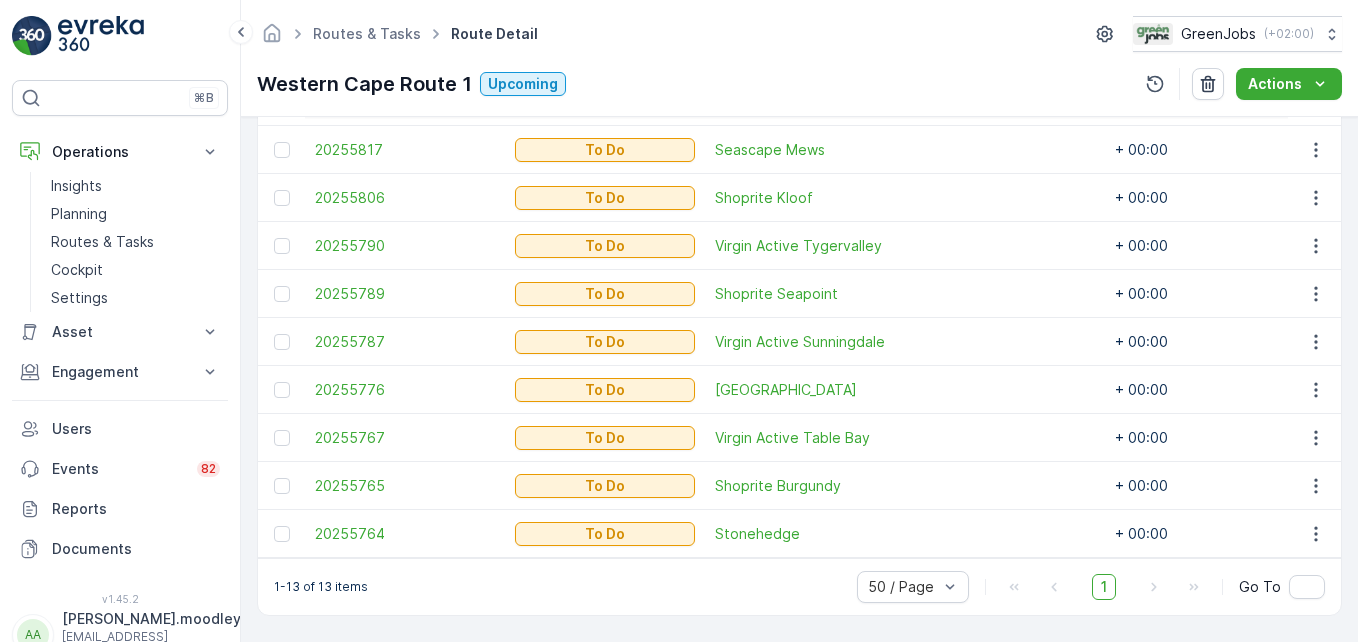 scroll, scrollTop: 499, scrollLeft: 0, axis: vertical 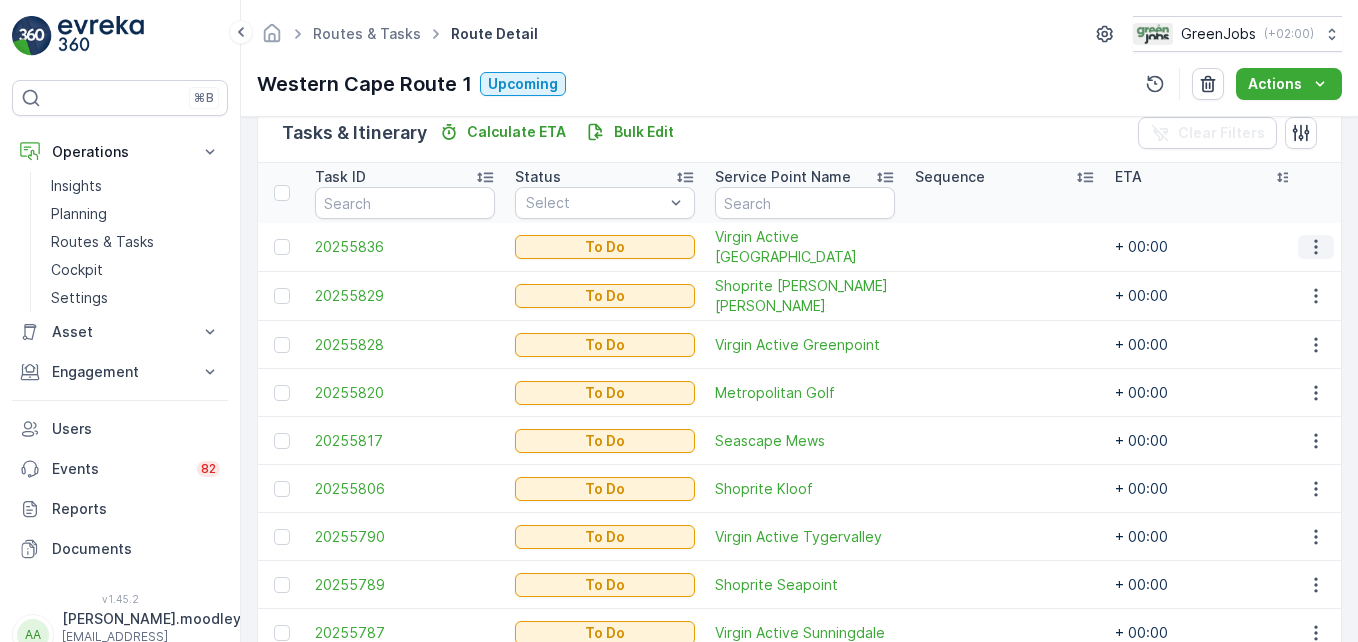 click 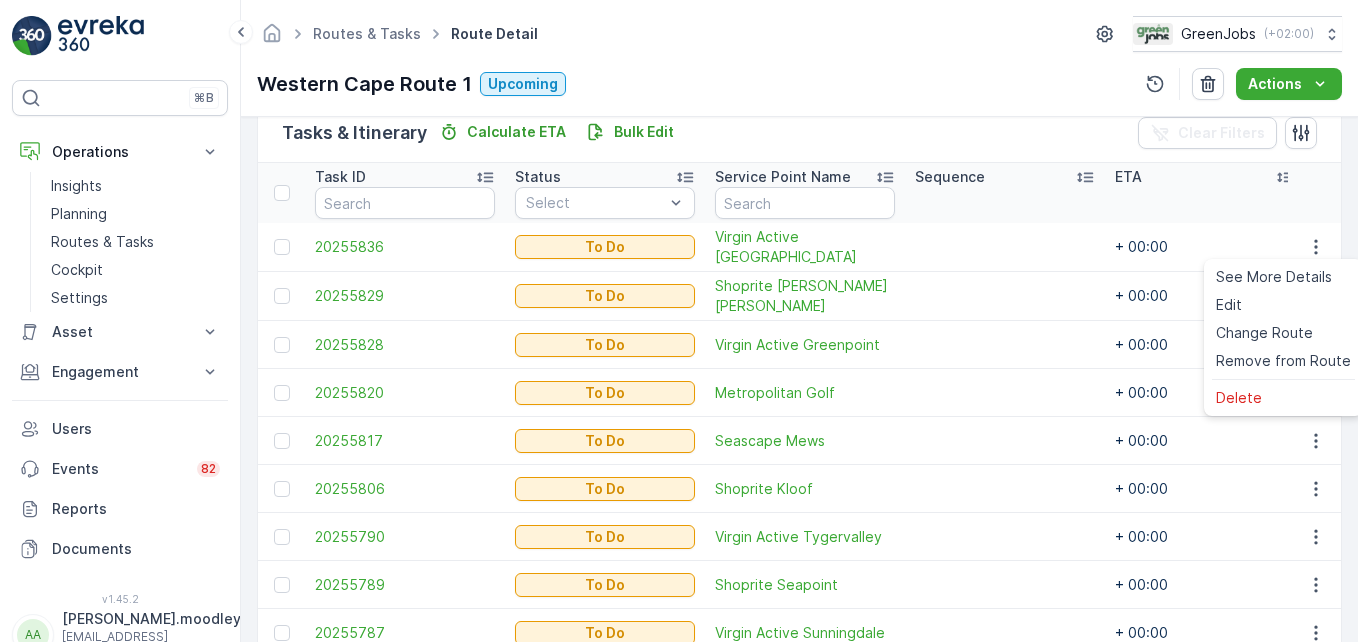 click at bounding box center [1005, 296] 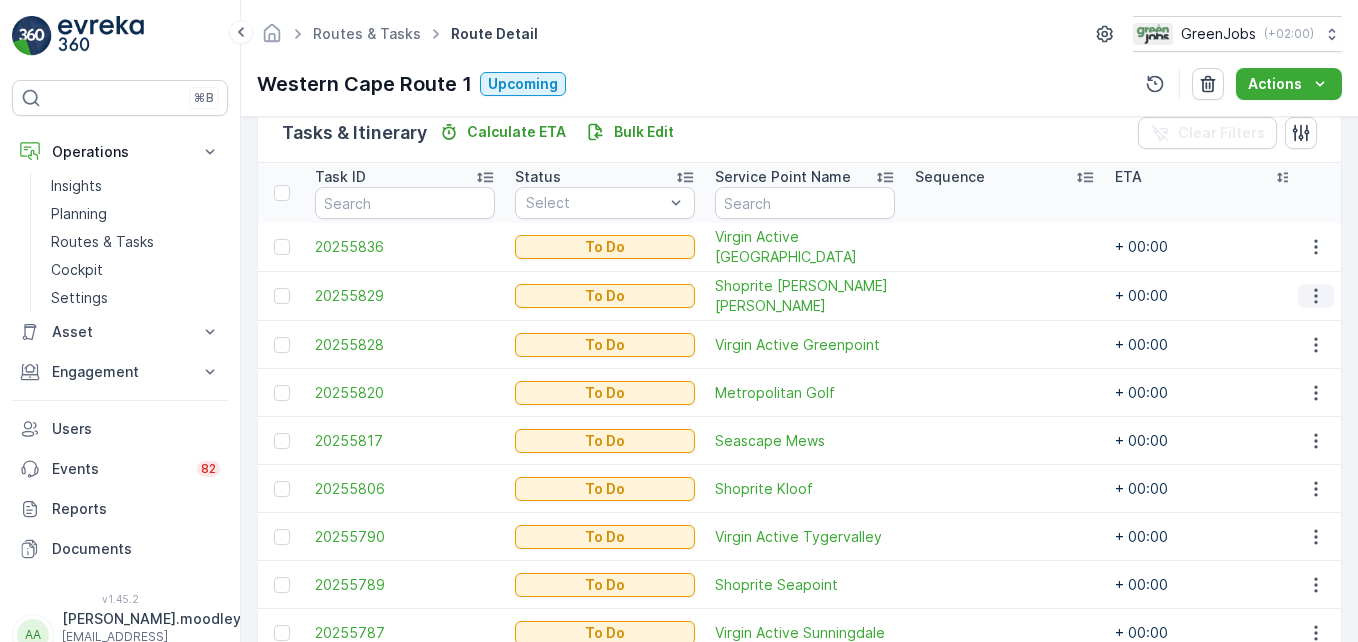 click 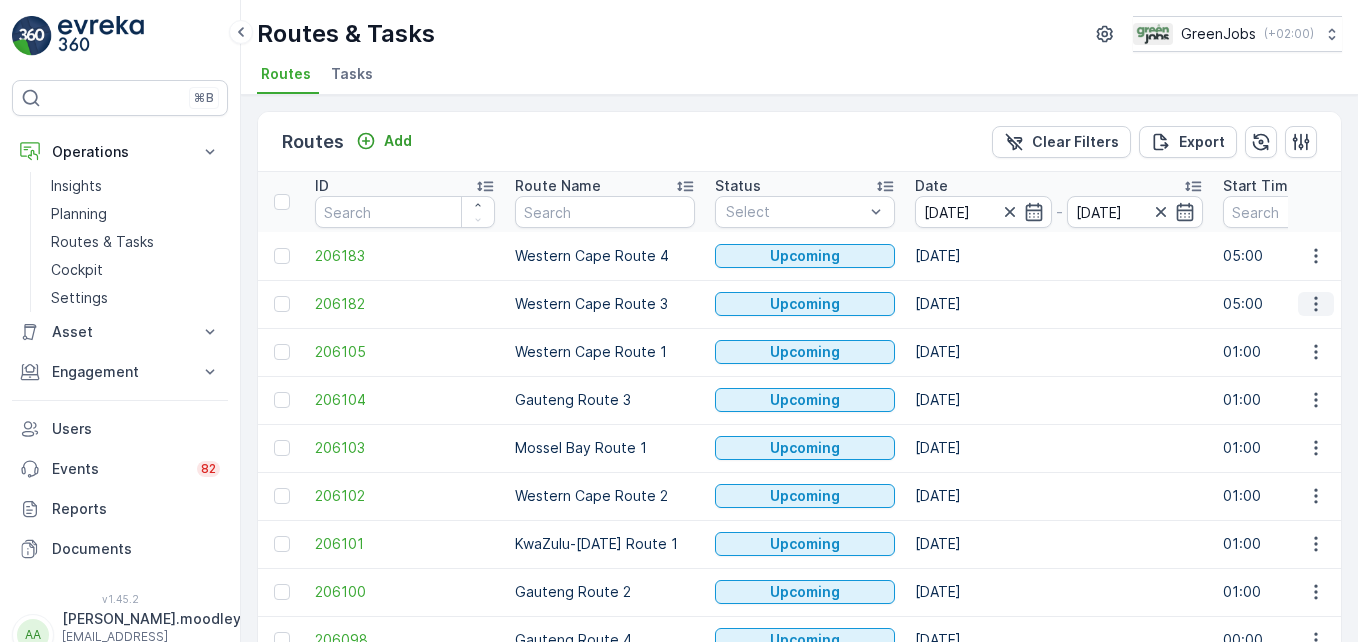 click 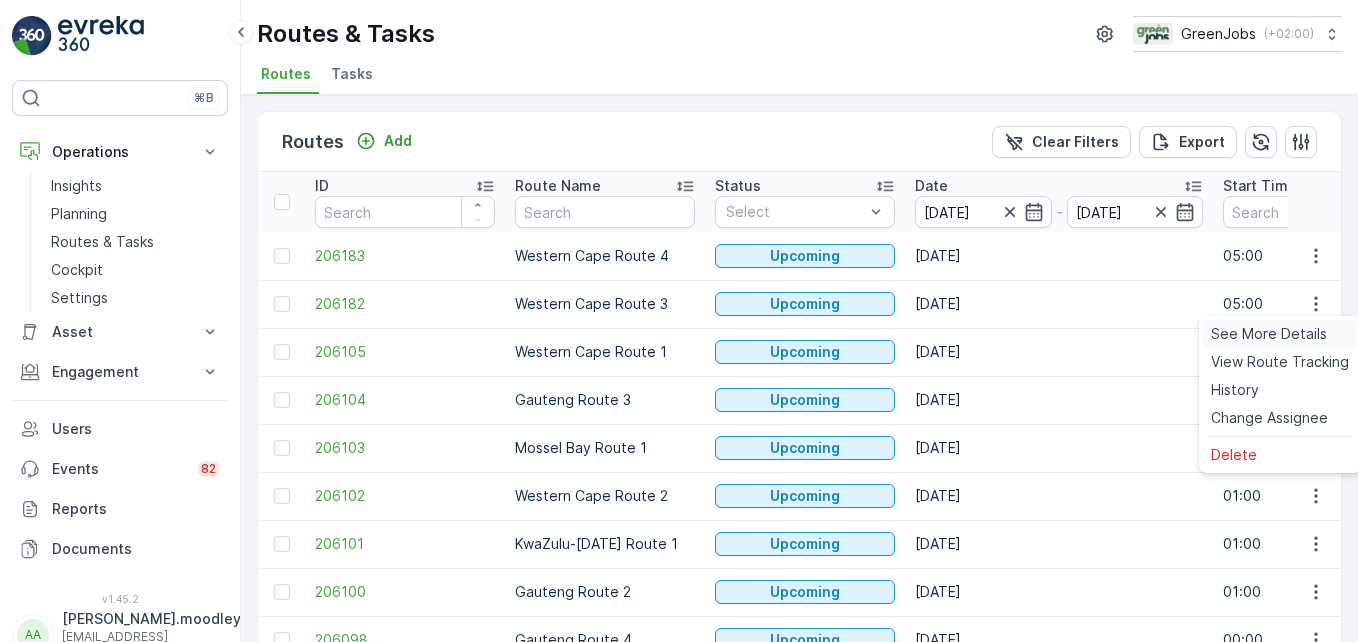 click on "See More Details" at bounding box center (1269, 334) 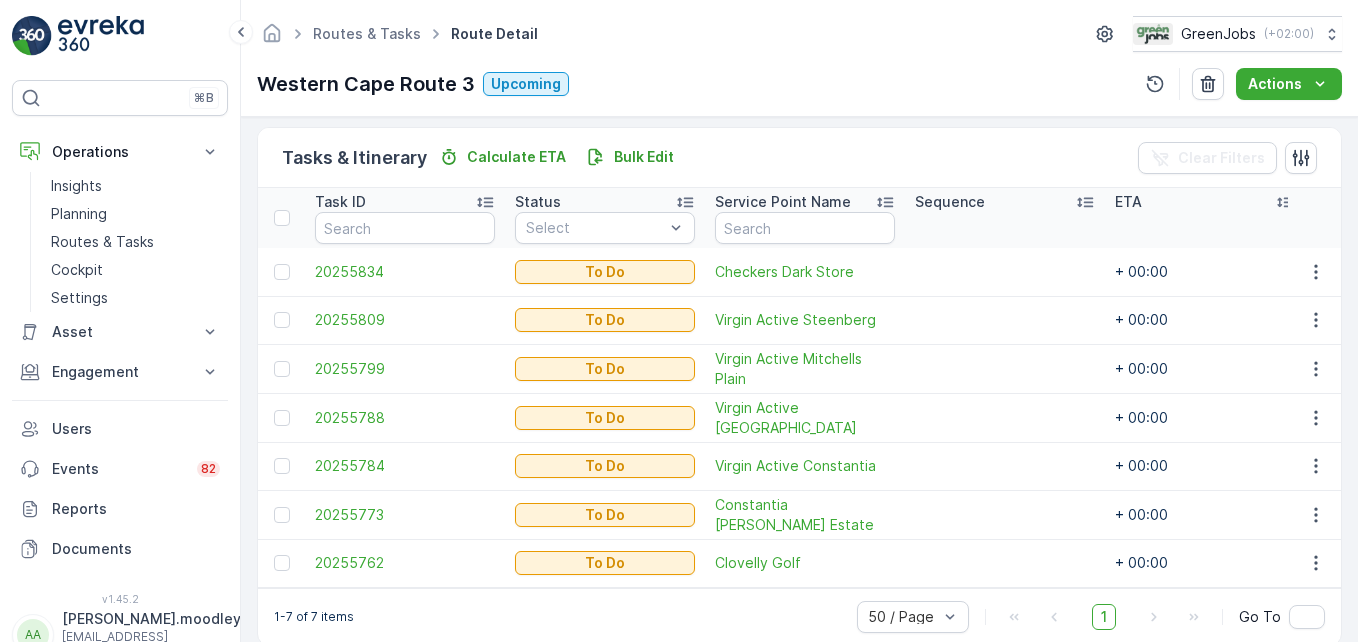 scroll, scrollTop: 512, scrollLeft: 0, axis: vertical 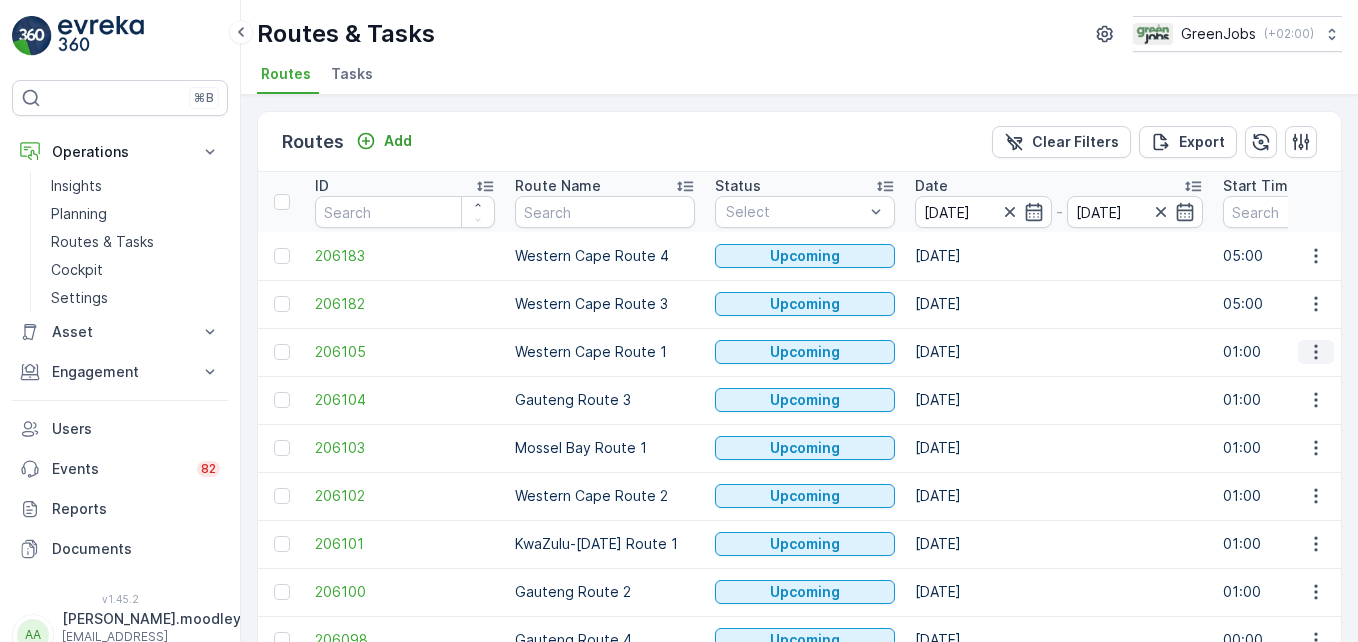 click 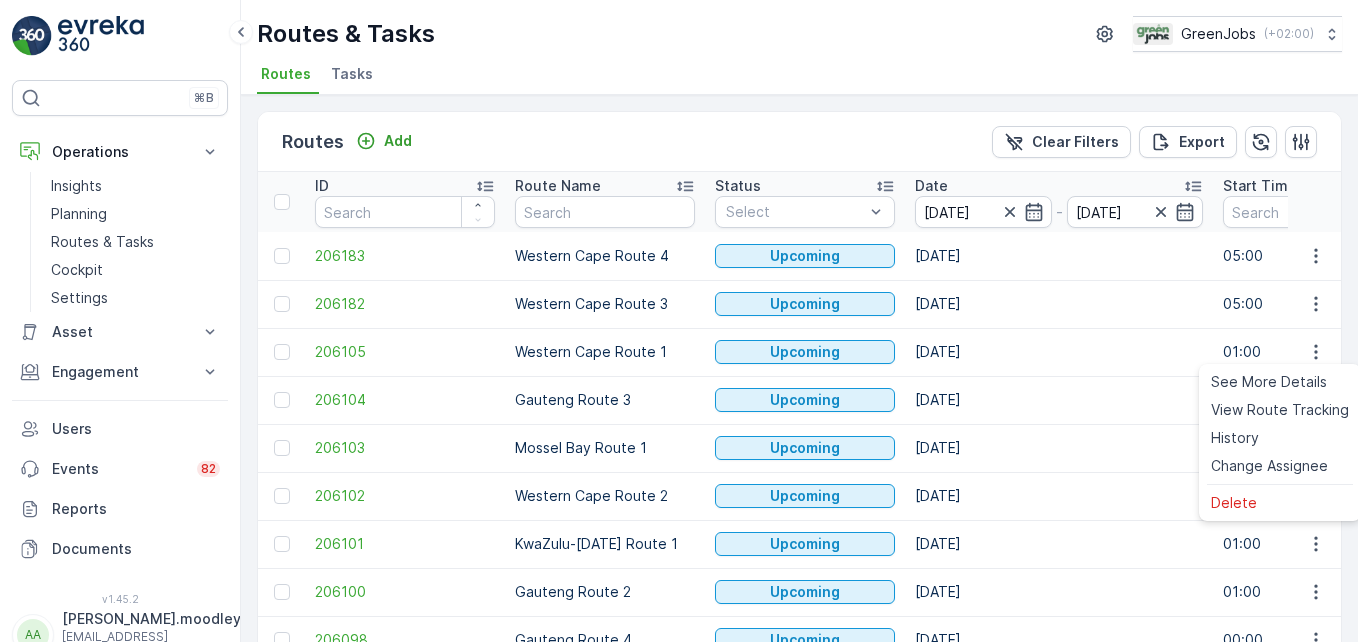 click on "[DATE]" at bounding box center (1059, 352) 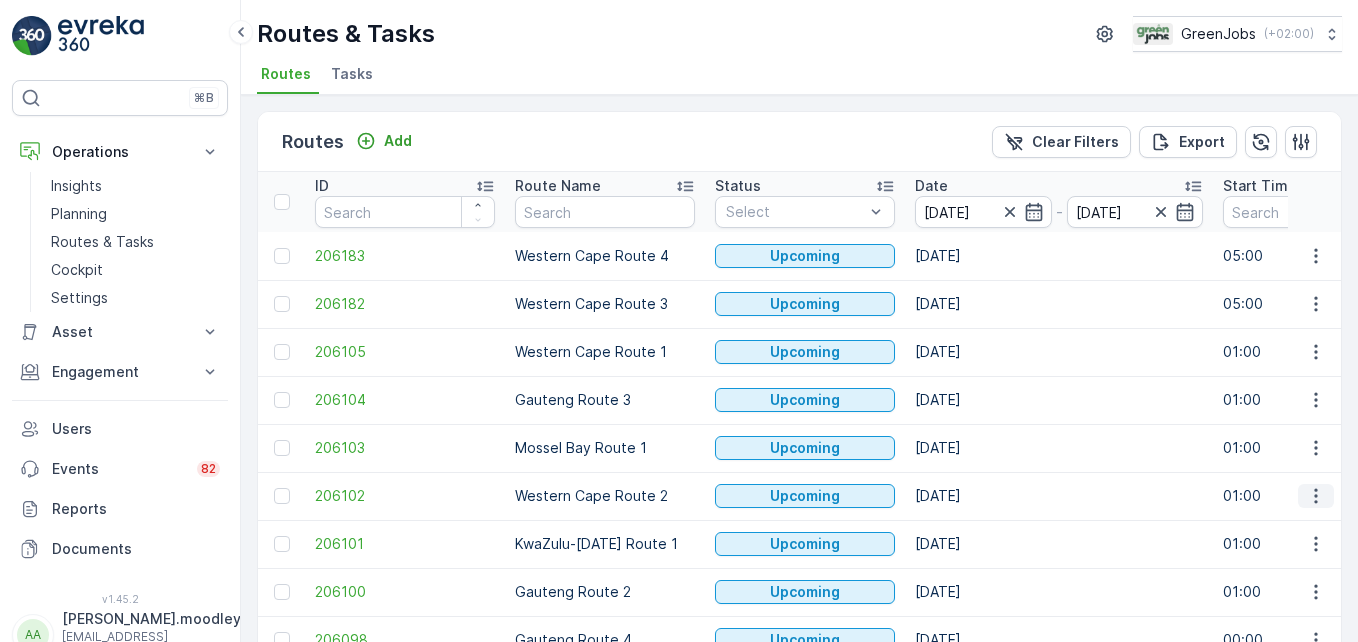 click 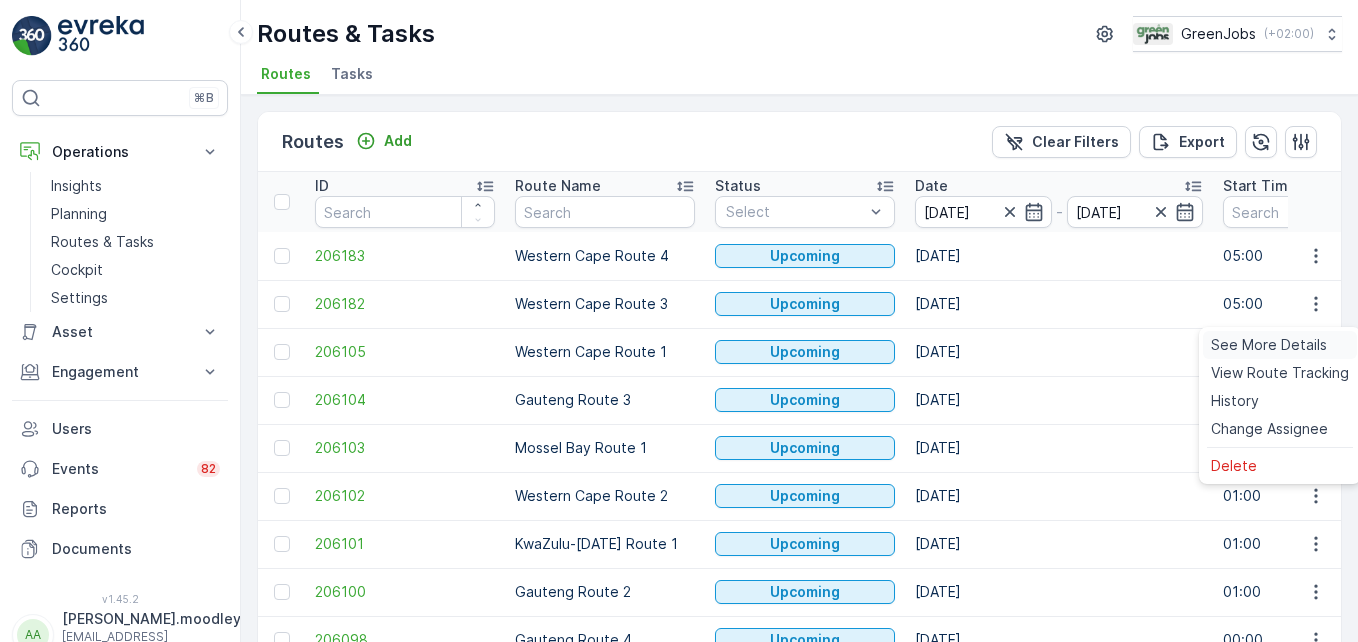 click on "See More Details" at bounding box center (1269, 345) 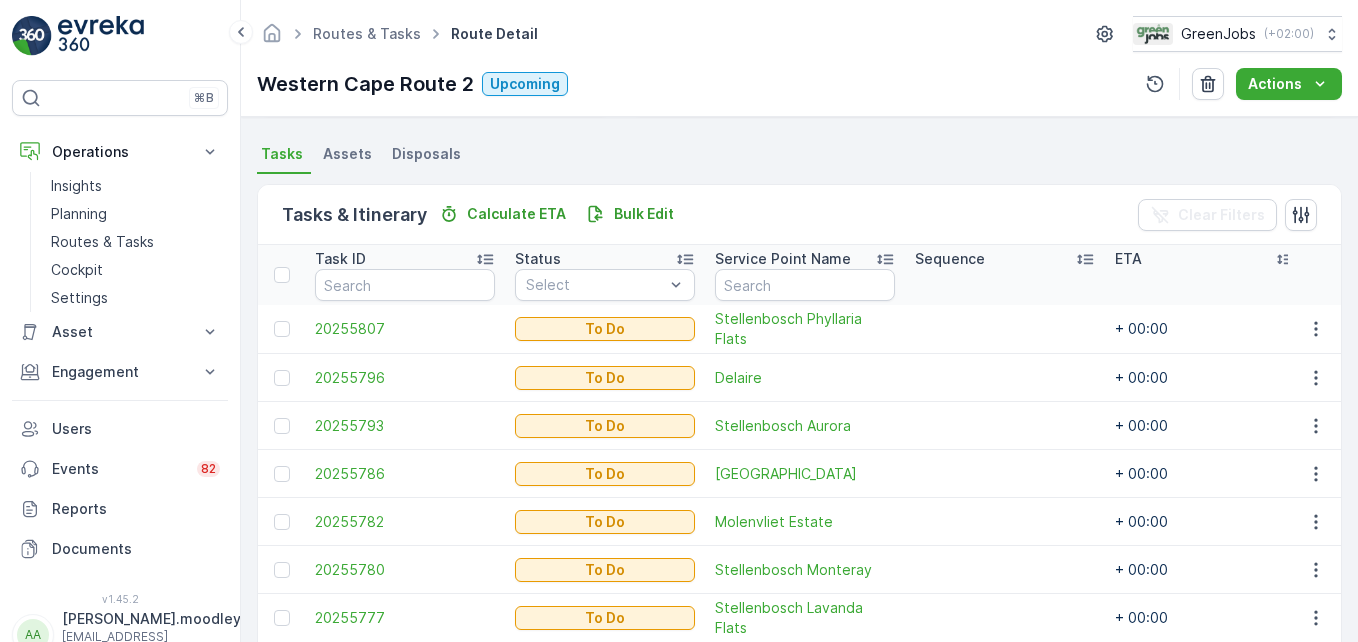 scroll, scrollTop: 512, scrollLeft: 0, axis: vertical 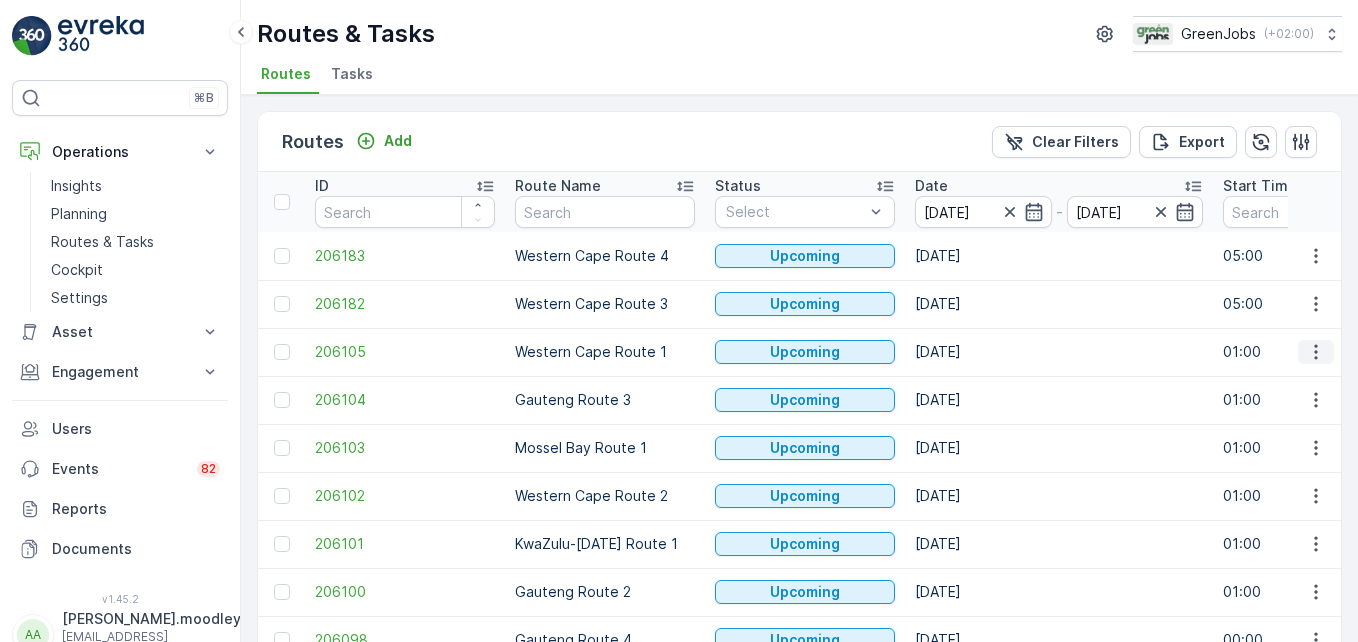 click 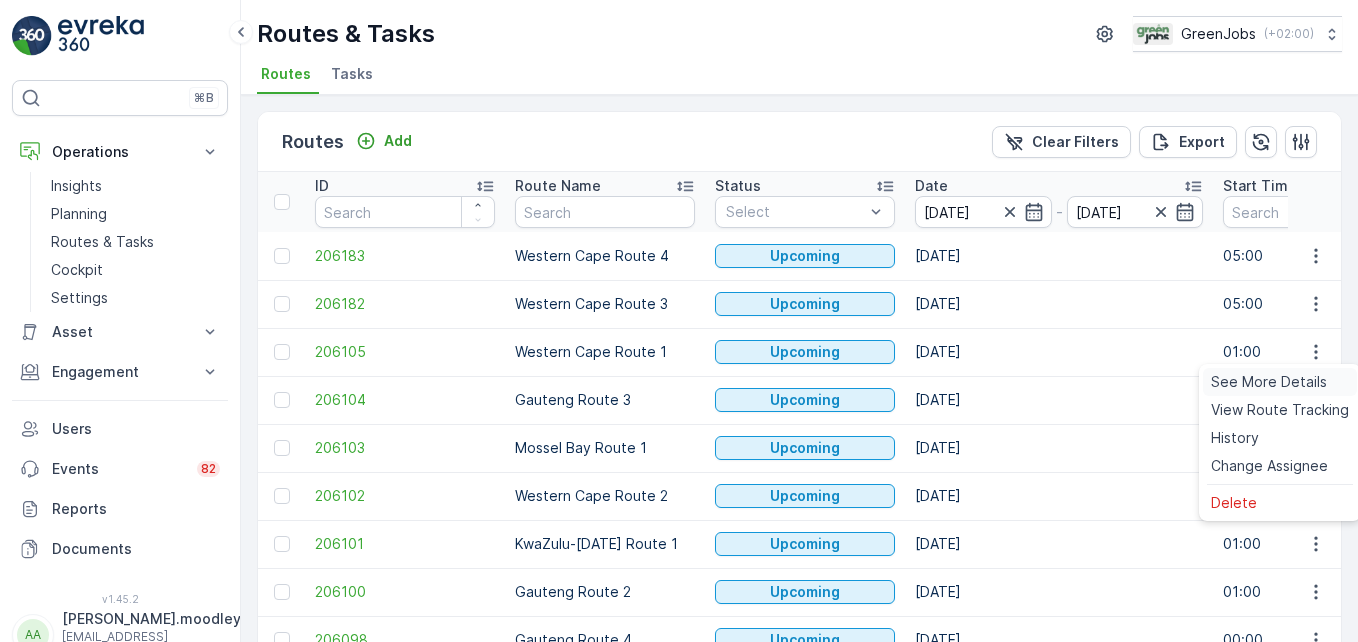 click on "See More Details" at bounding box center (1269, 382) 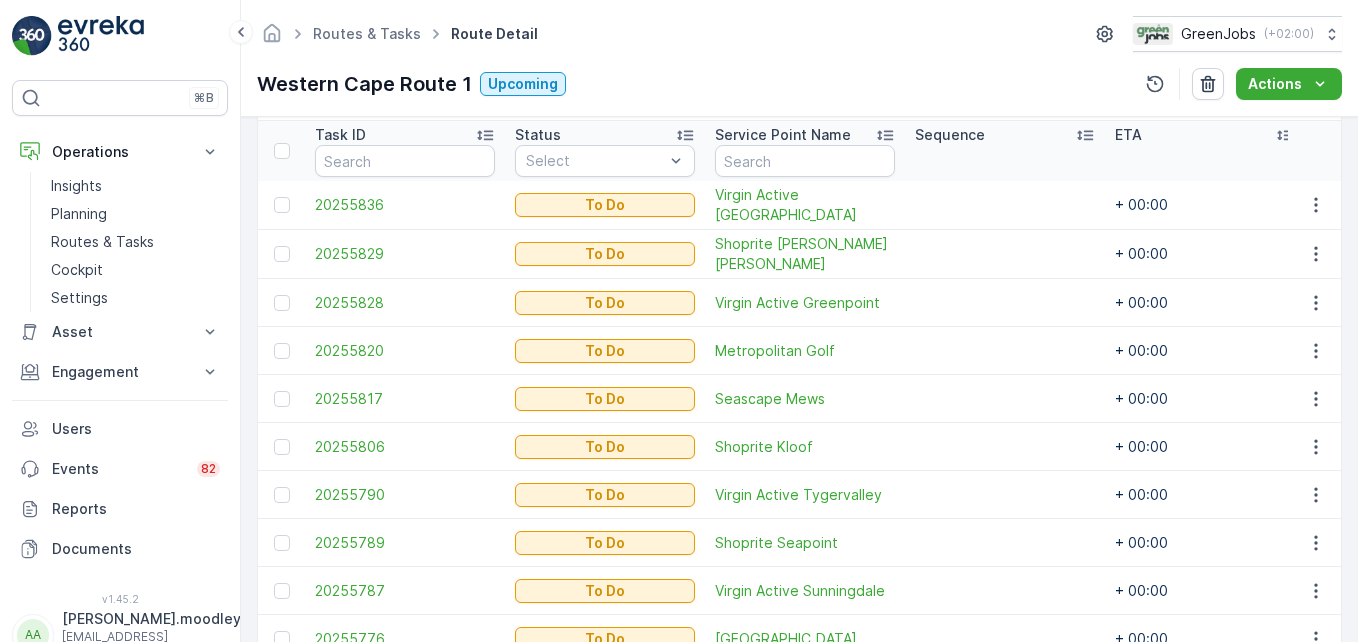 scroll, scrollTop: 799, scrollLeft: 0, axis: vertical 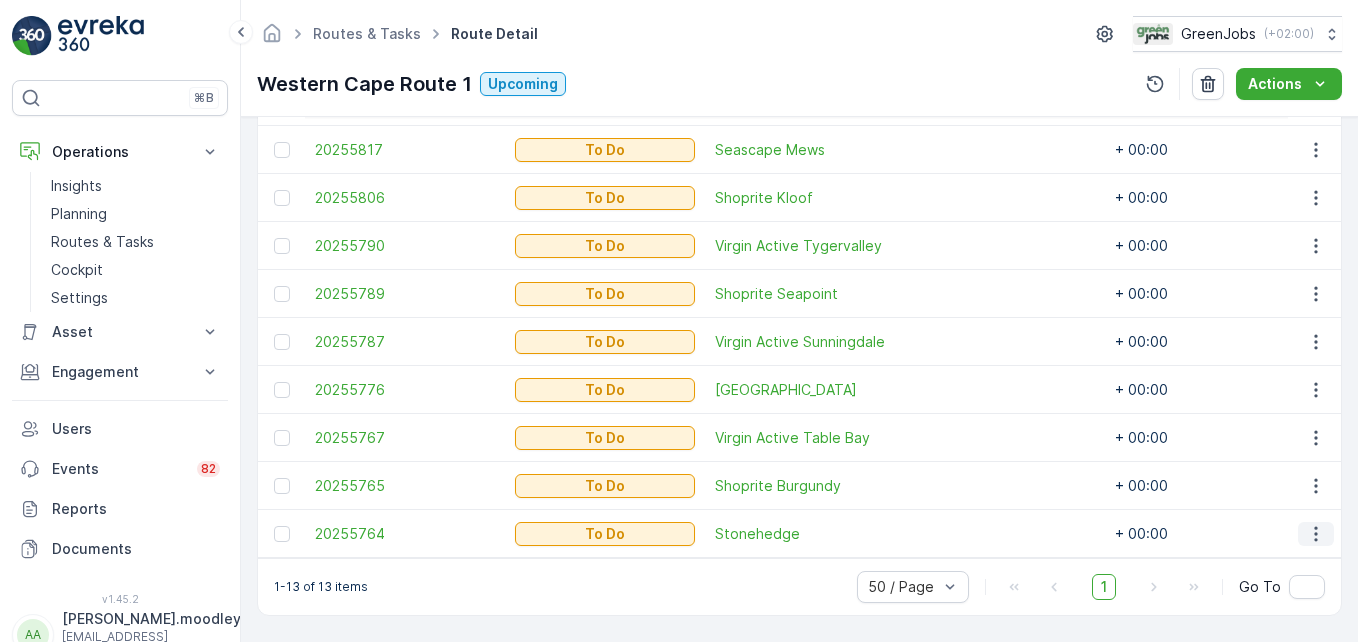 click 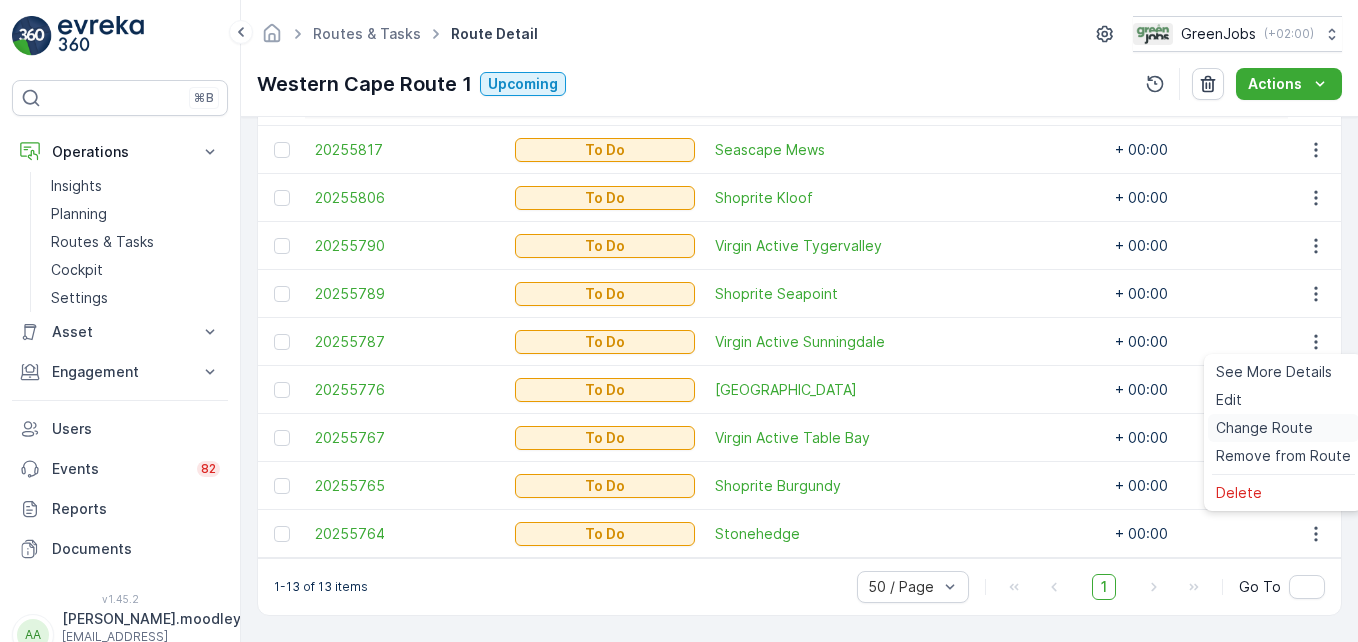 click on "Change Route" at bounding box center (1264, 428) 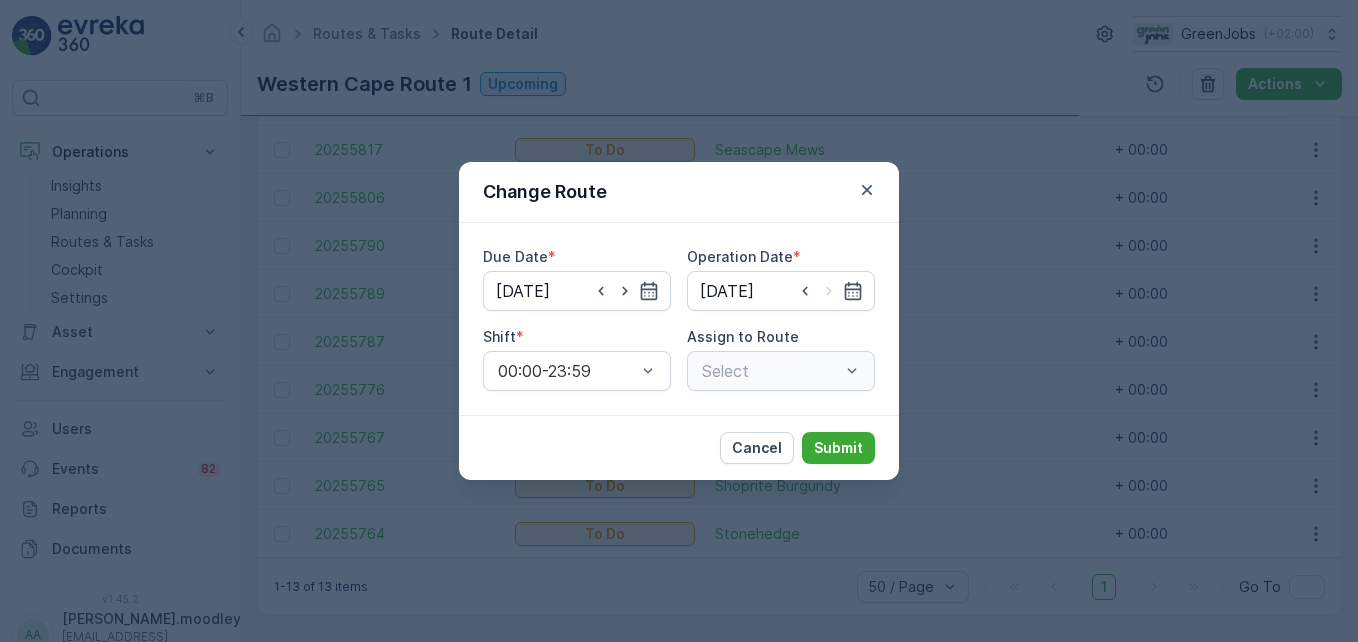 type on "[DATE]" 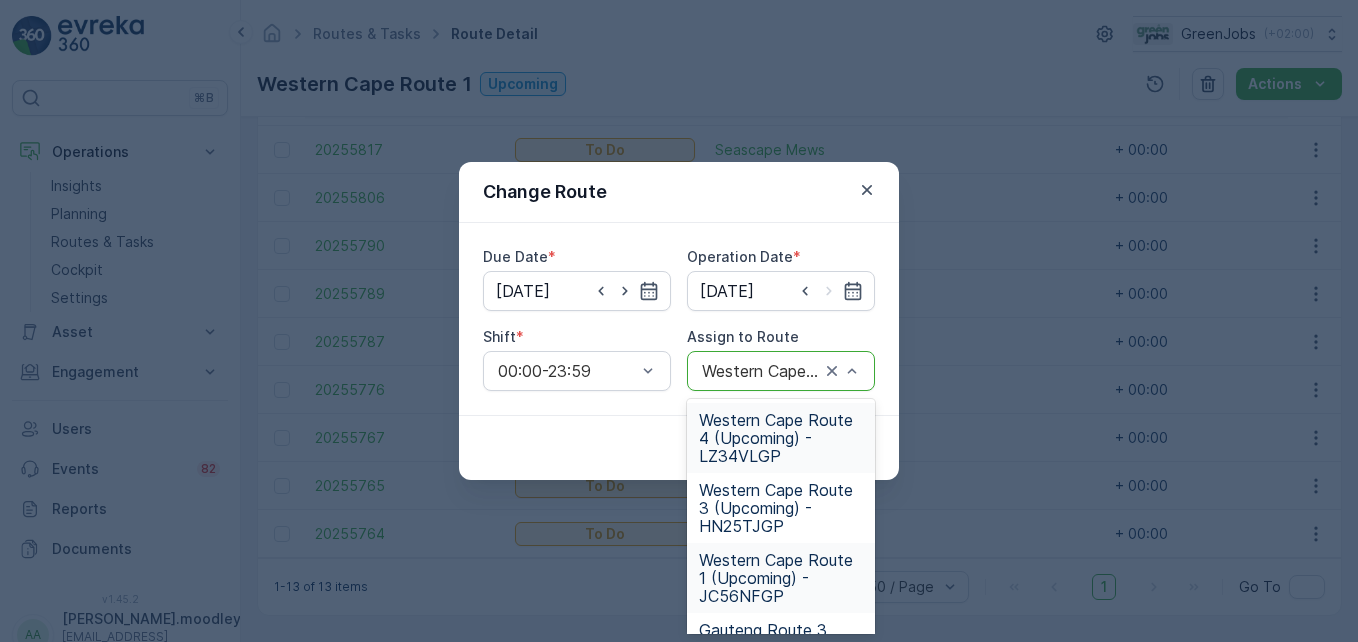 click on "Western Cape Route 4 (Upcoming) - LZ34VLGP" at bounding box center [781, 438] 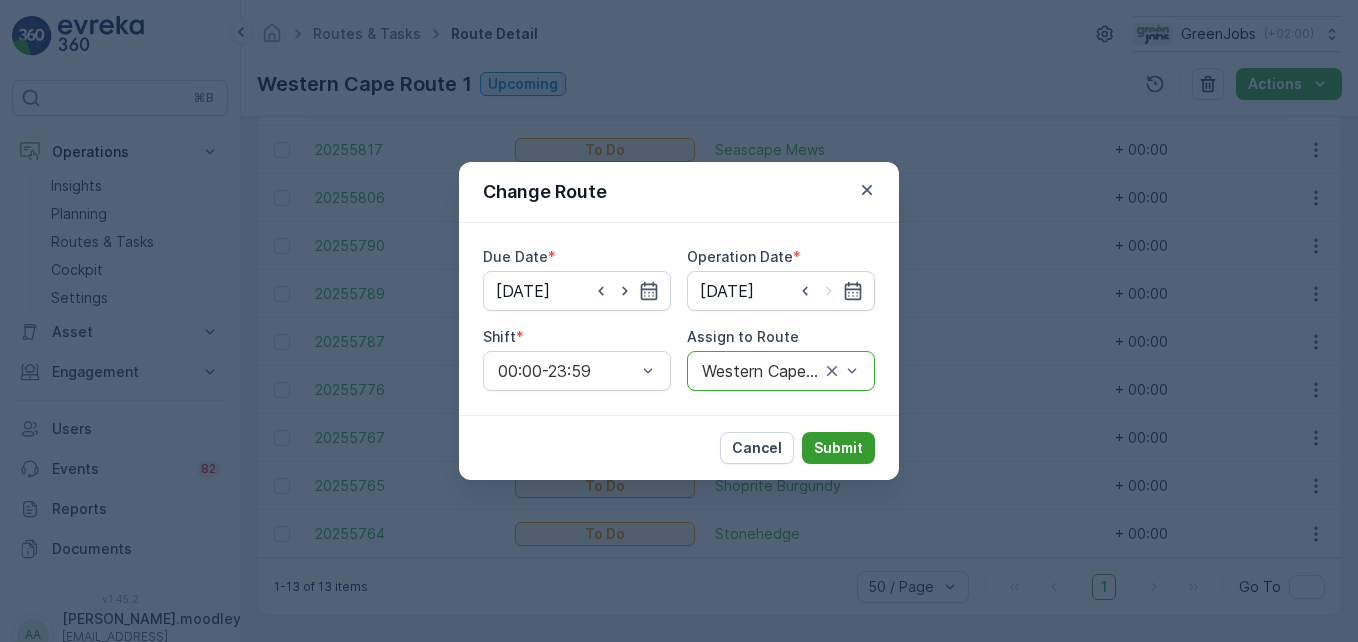 click on "Submit" at bounding box center (838, 448) 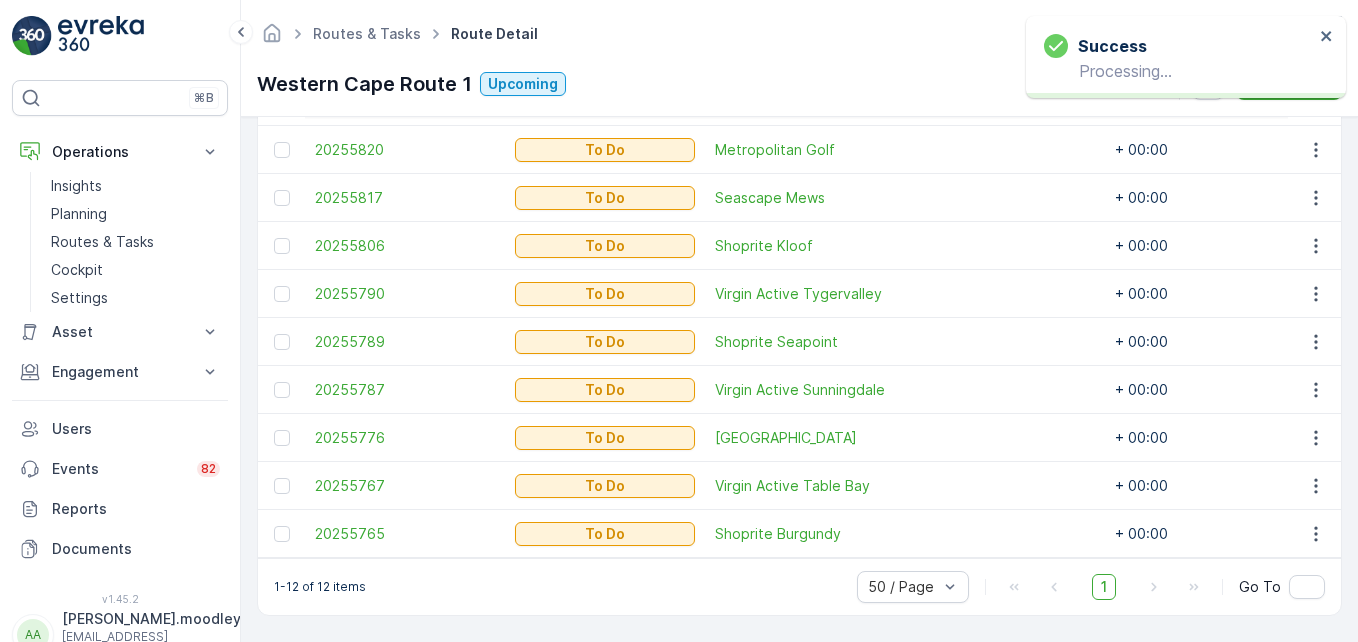 scroll, scrollTop: 751, scrollLeft: 0, axis: vertical 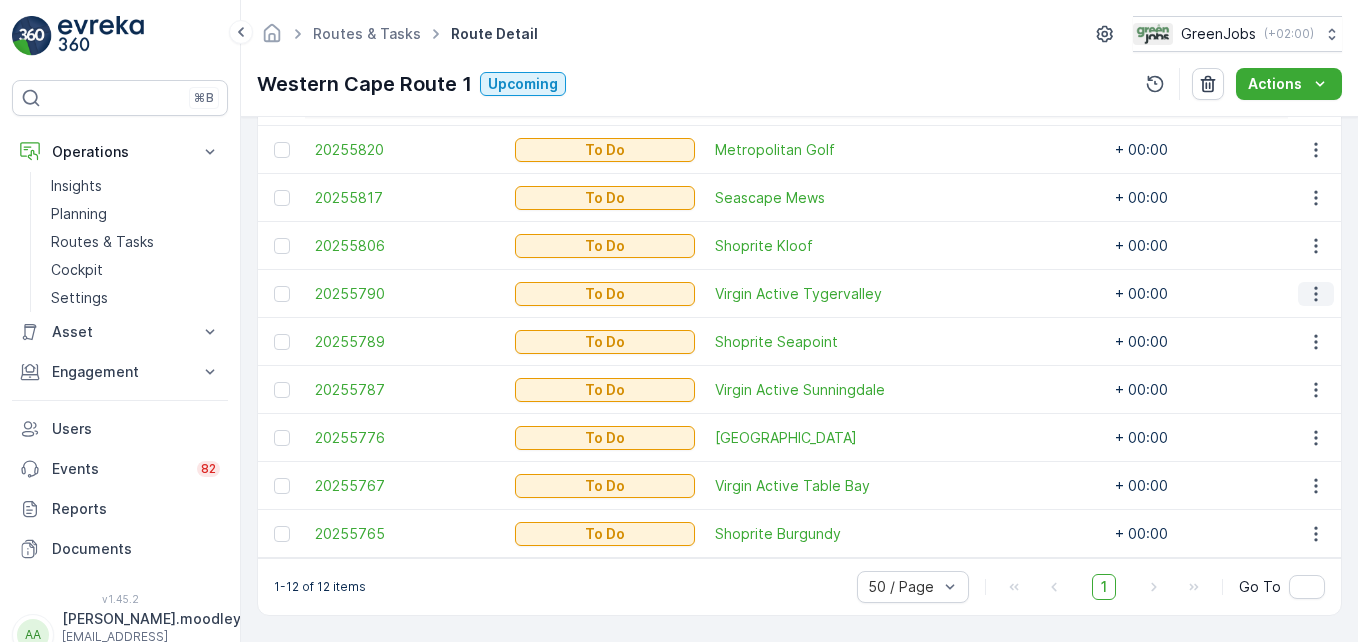 click 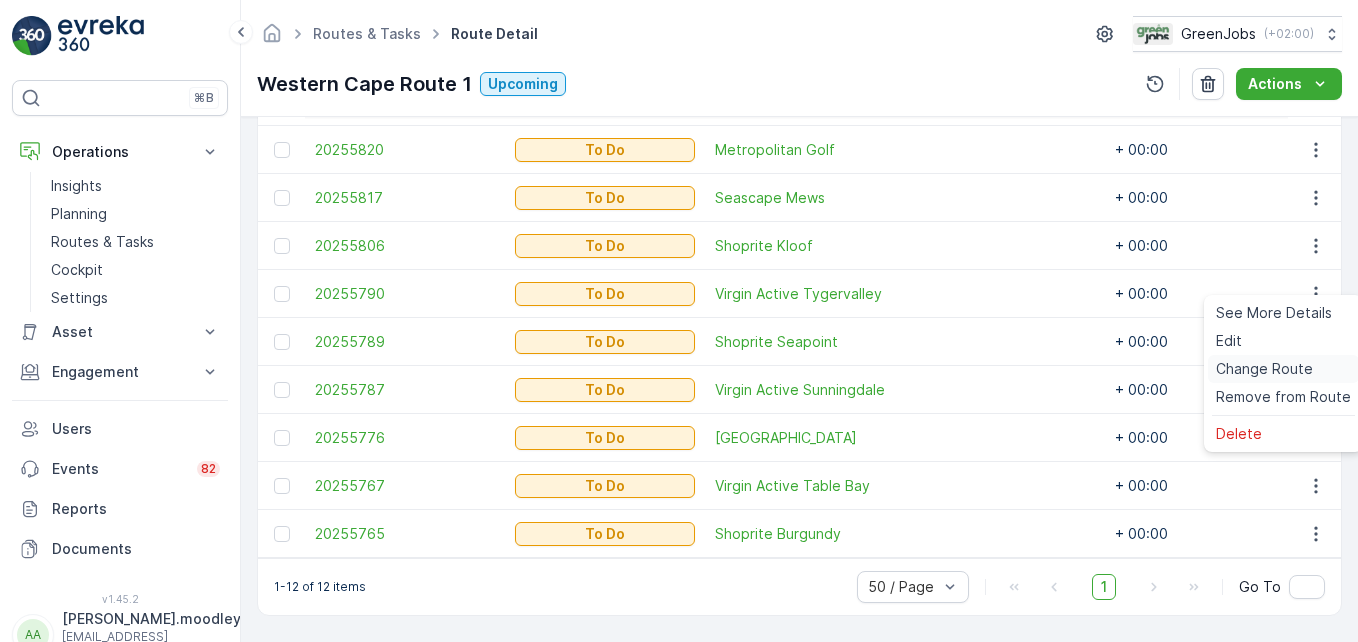 click on "Change Route" at bounding box center [1264, 369] 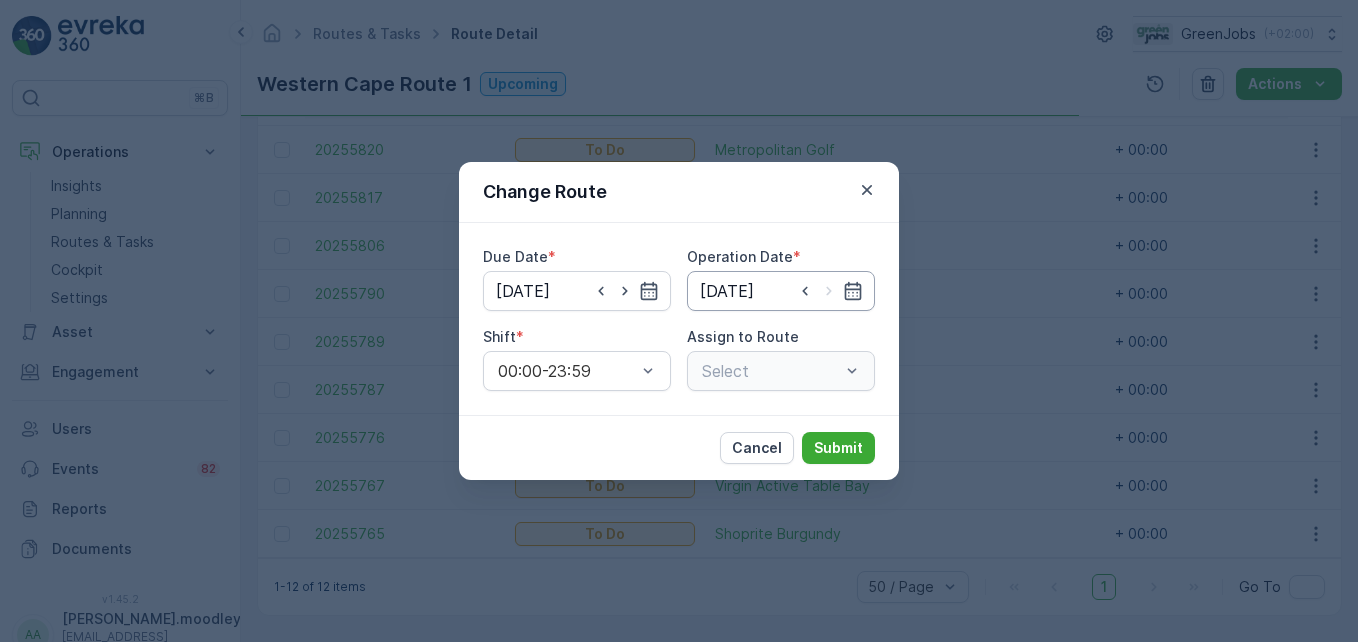 type on "[DATE]" 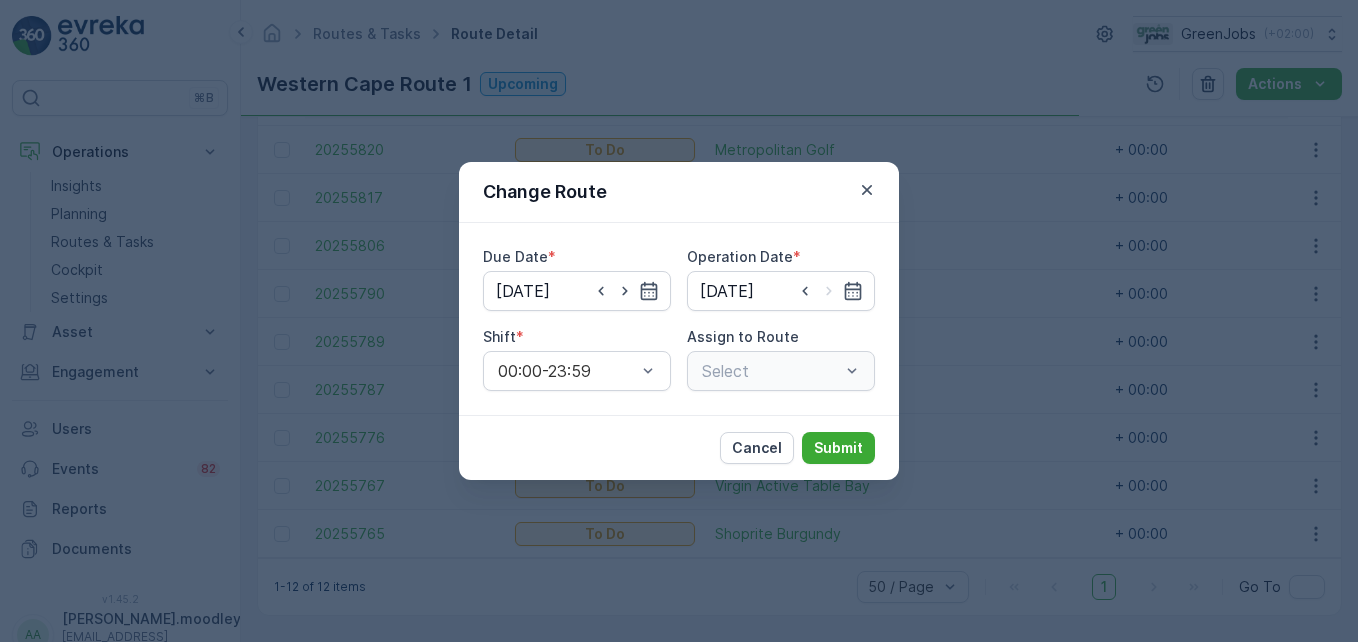 click on "Select" at bounding box center (781, 371) 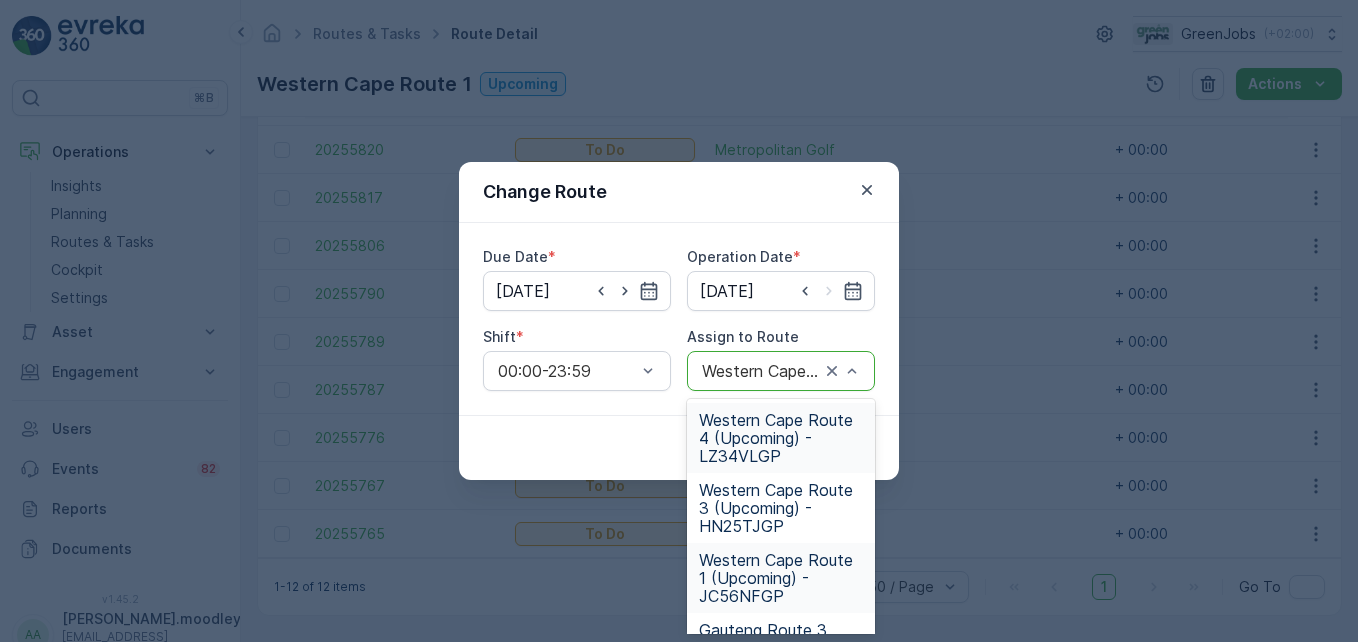 click on "Western Cape Route 4 (Upcoming) - LZ34VLGP" at bounding box center [781, 438] 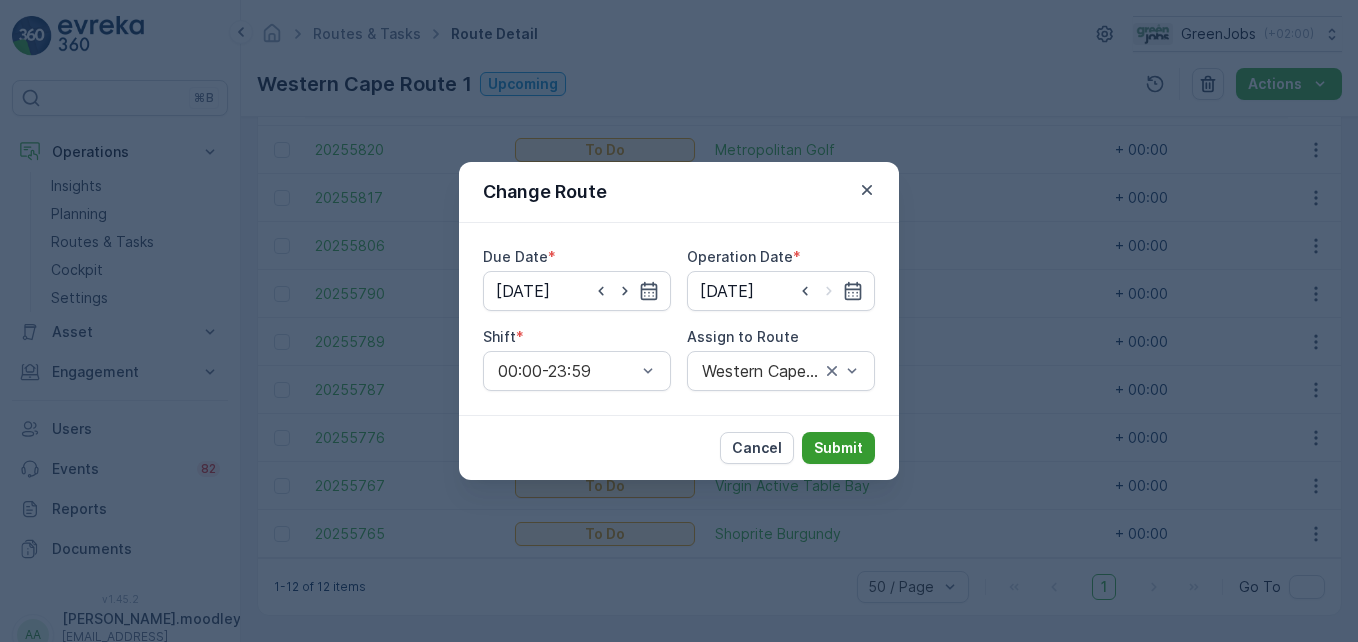 click on "Submit" at bounding box center (838, 448) 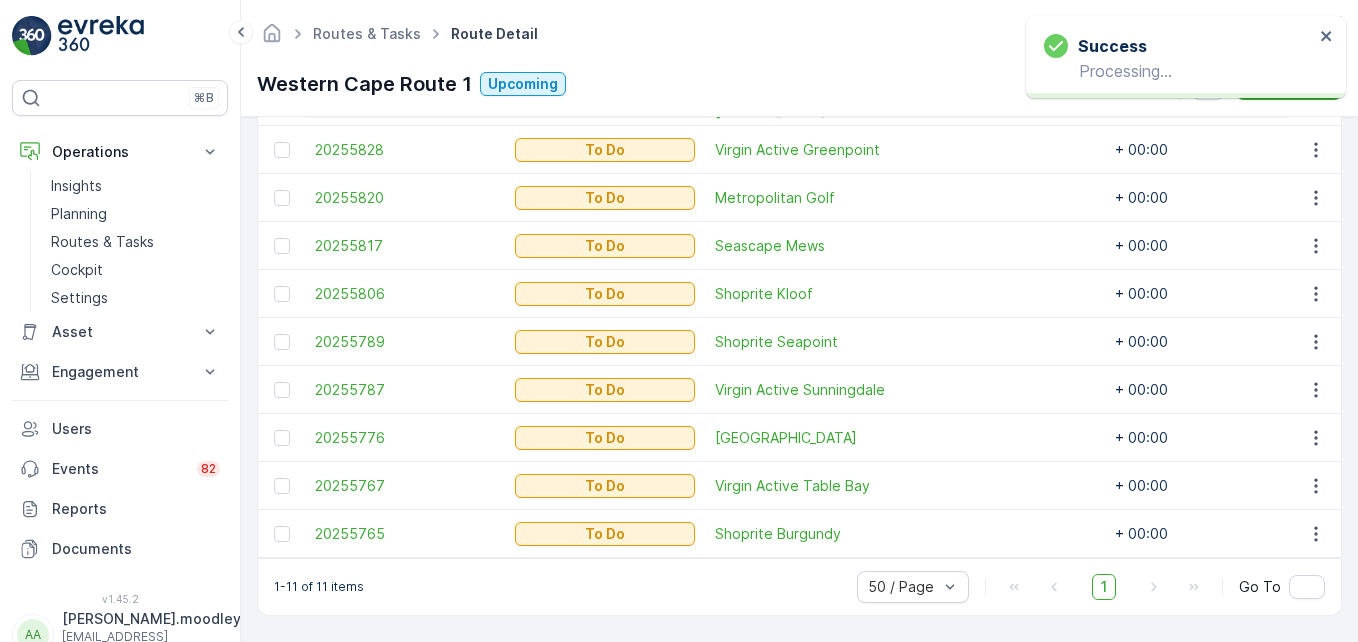 scroll, scrollTop: 703, scrollLeft: 0, axis: vertical 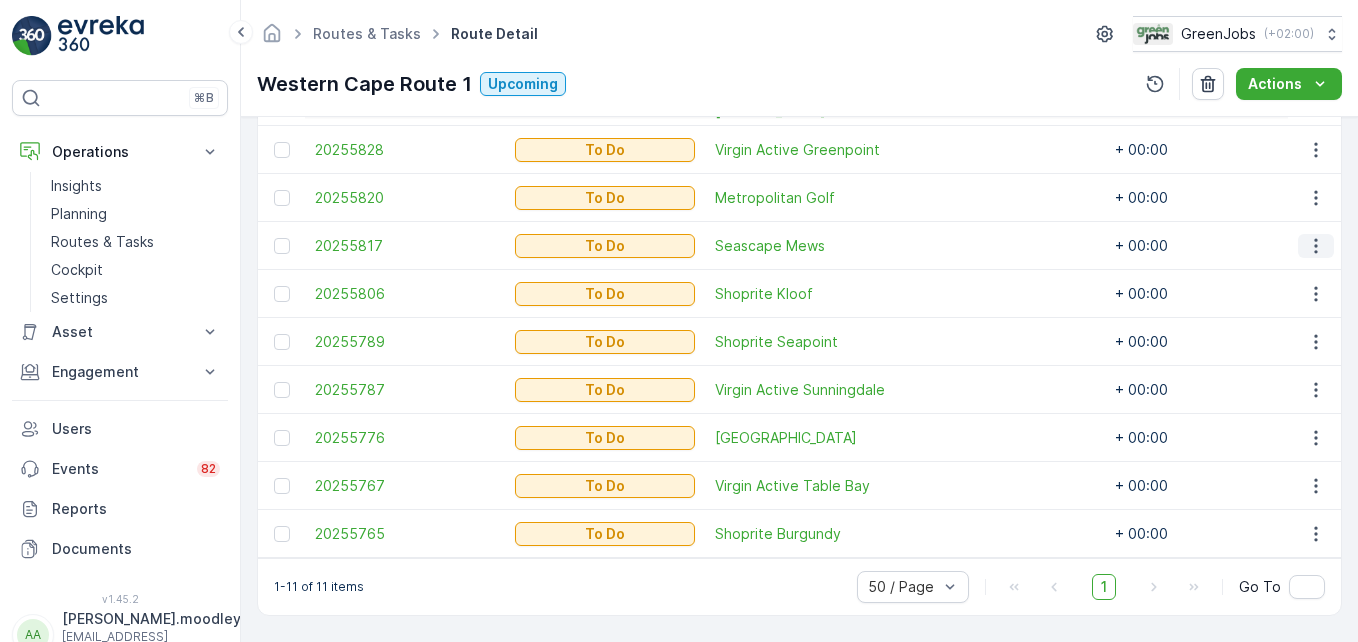 click 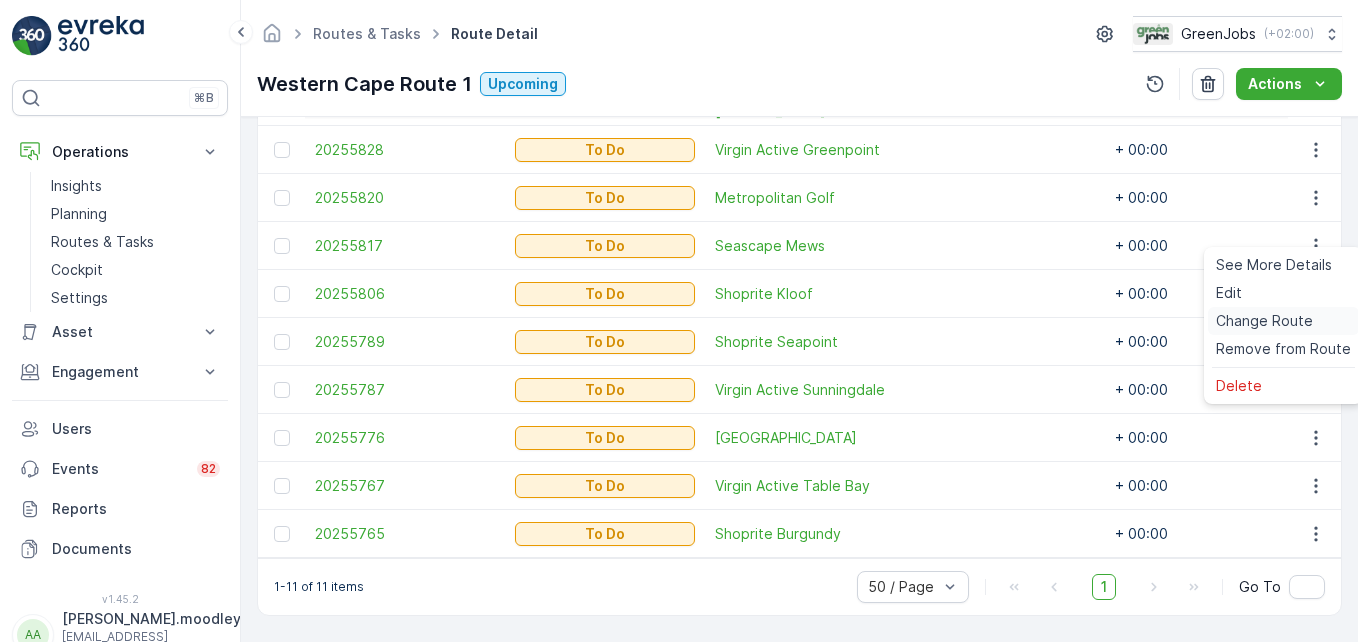 click on "Change Route" at bounding box center (1264, 321) 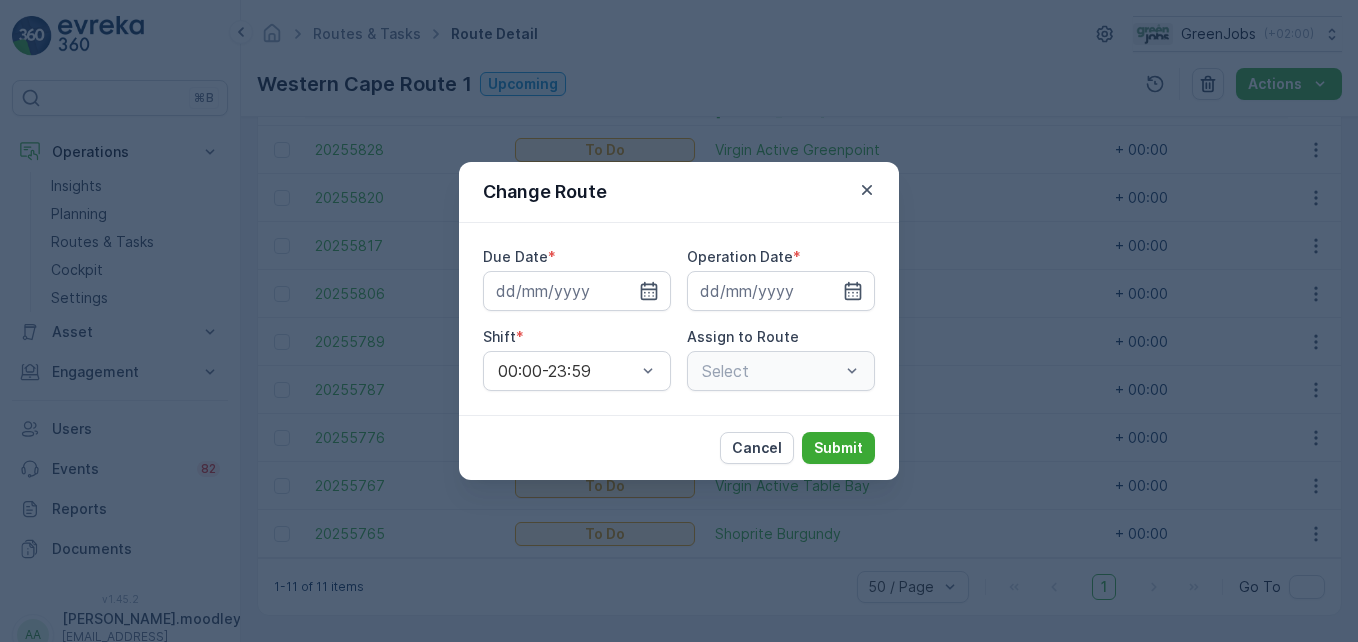 type on "[DATE]" 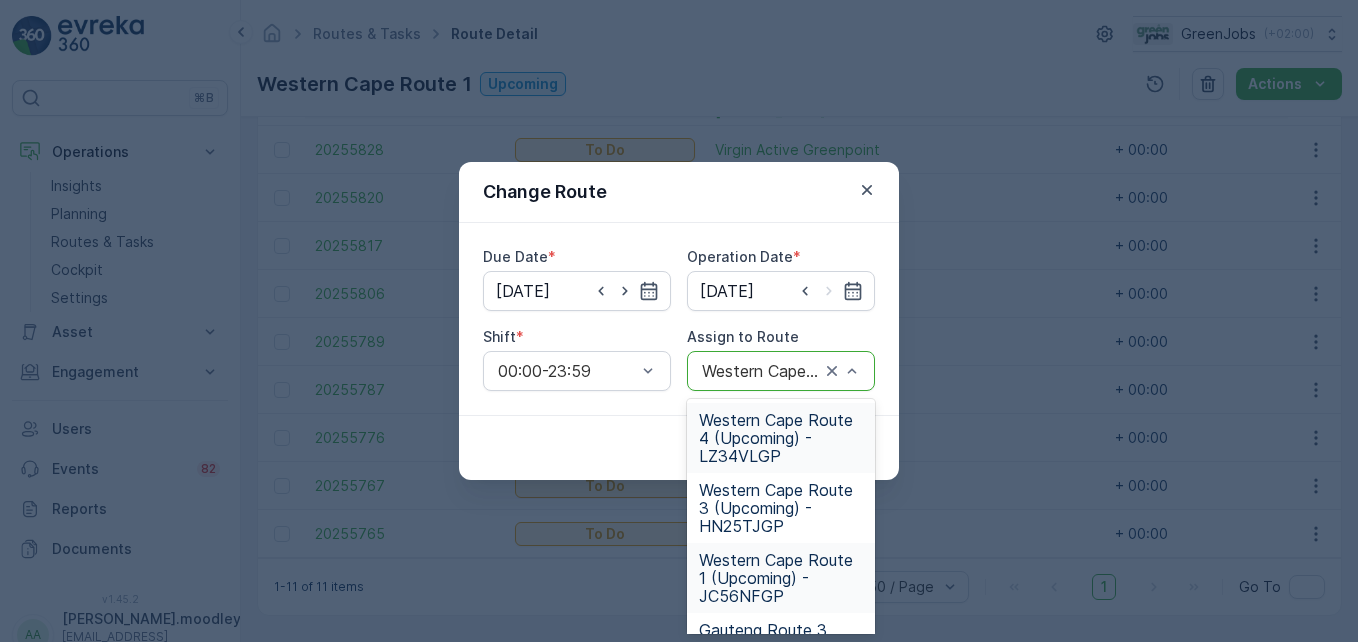 click on "Western Cape Route 4 (Upcoming) - LZ34VLGP" at bounding box center [781, 438] 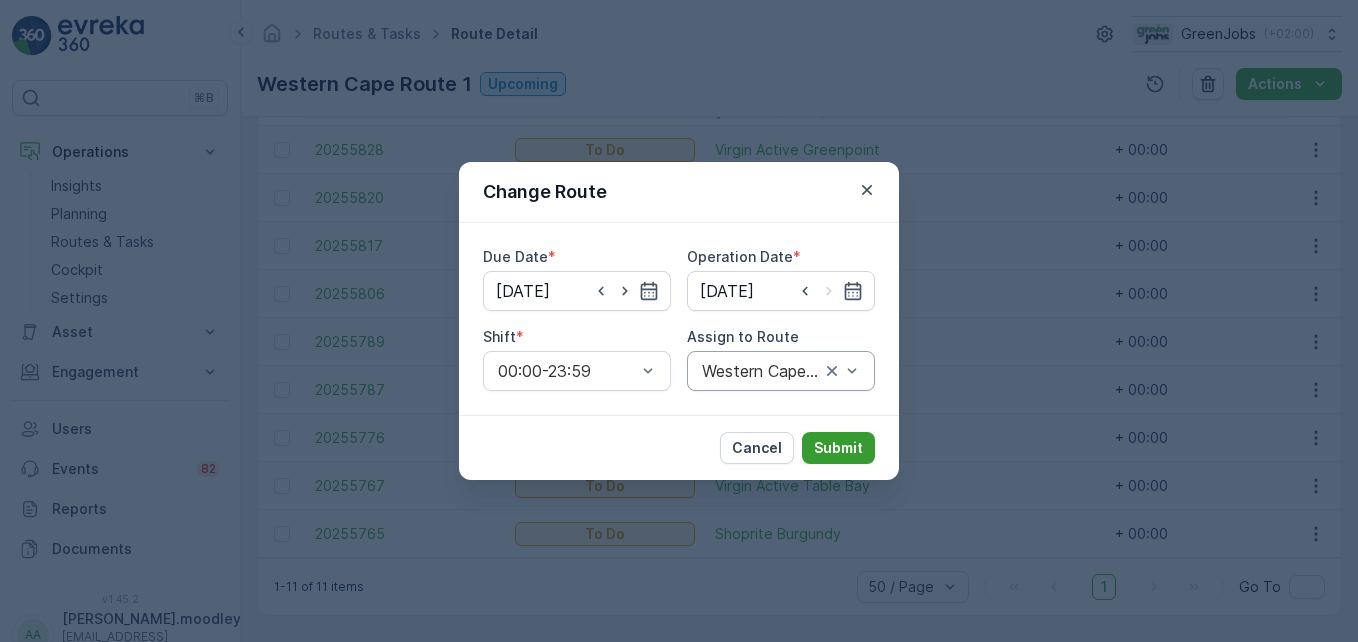 click on "Submit" at bounding box center (838, 448) 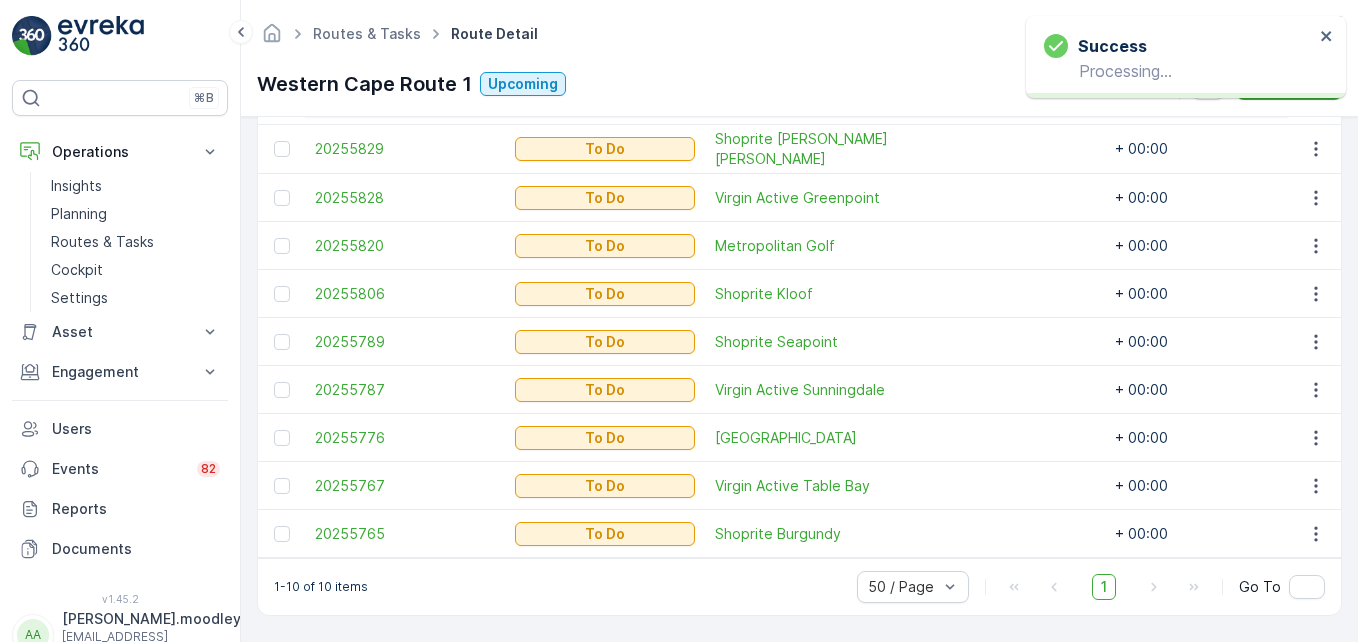 scroll, scrollTop: 655, scrollLeft: 0, axis: vertical 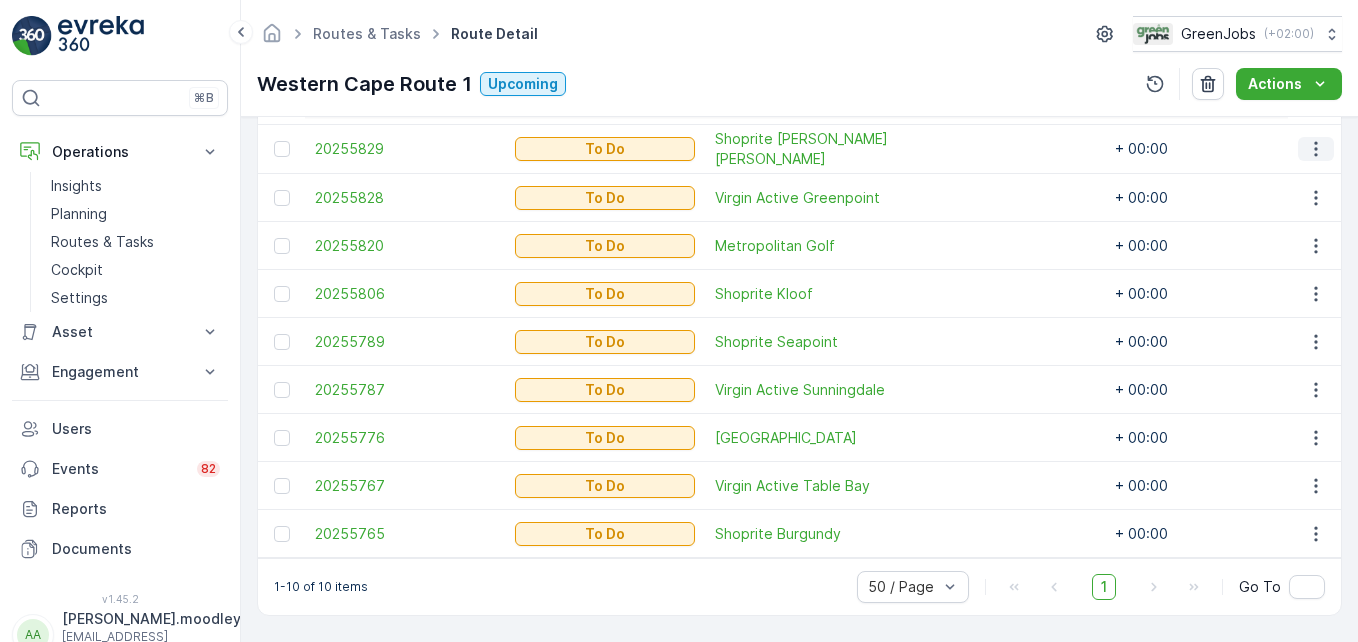 click 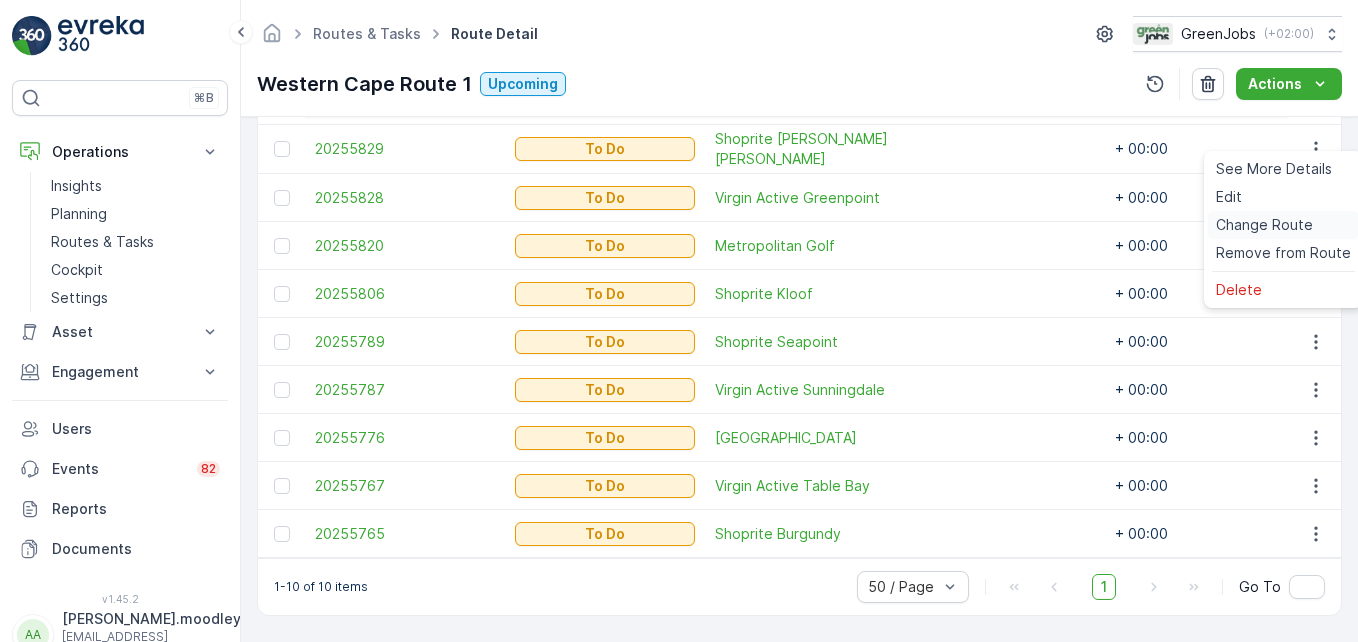 click on "Change Route" at bounding box center [1264, 225] 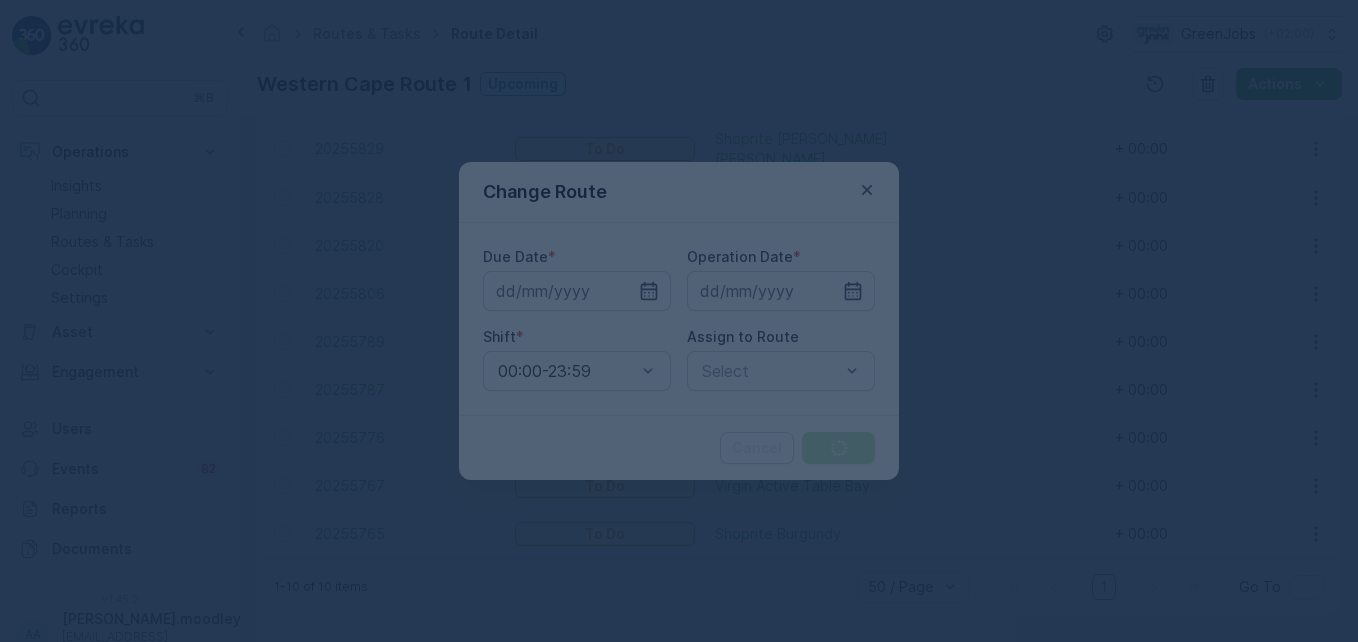 type on "[DATE]" 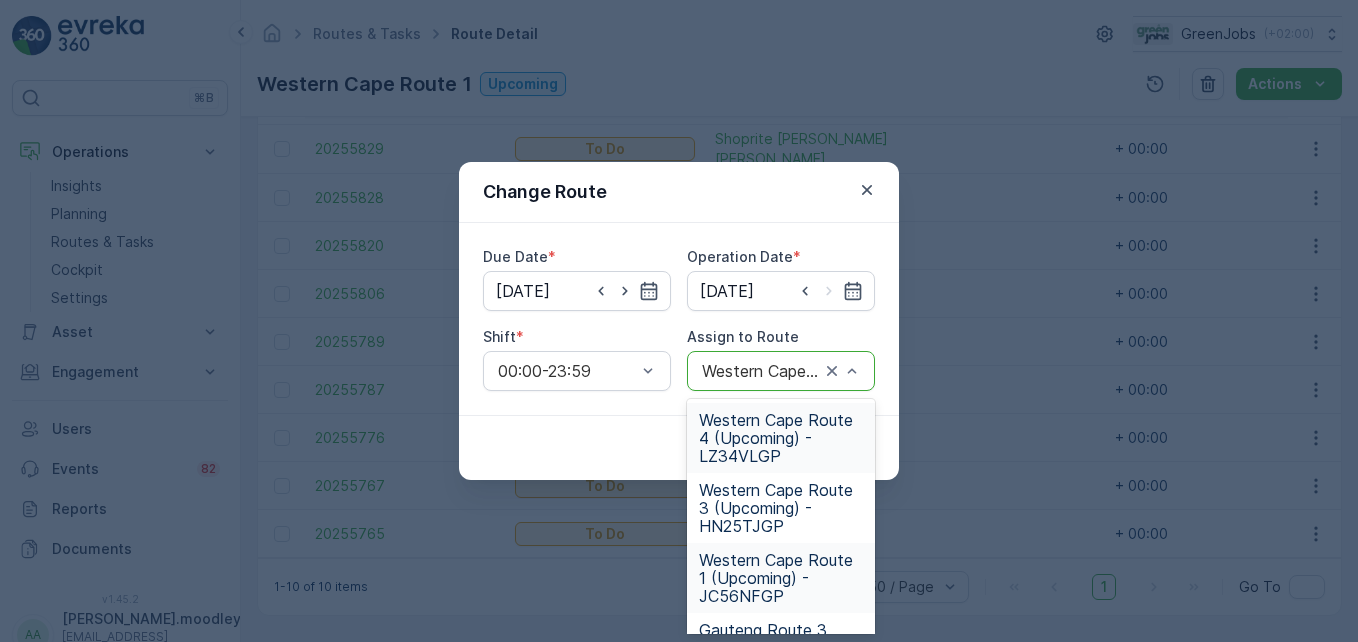 click on "Western Cape Route 4 (Upcoming) - LZ34VLGP" at bounding box center (781, 438) 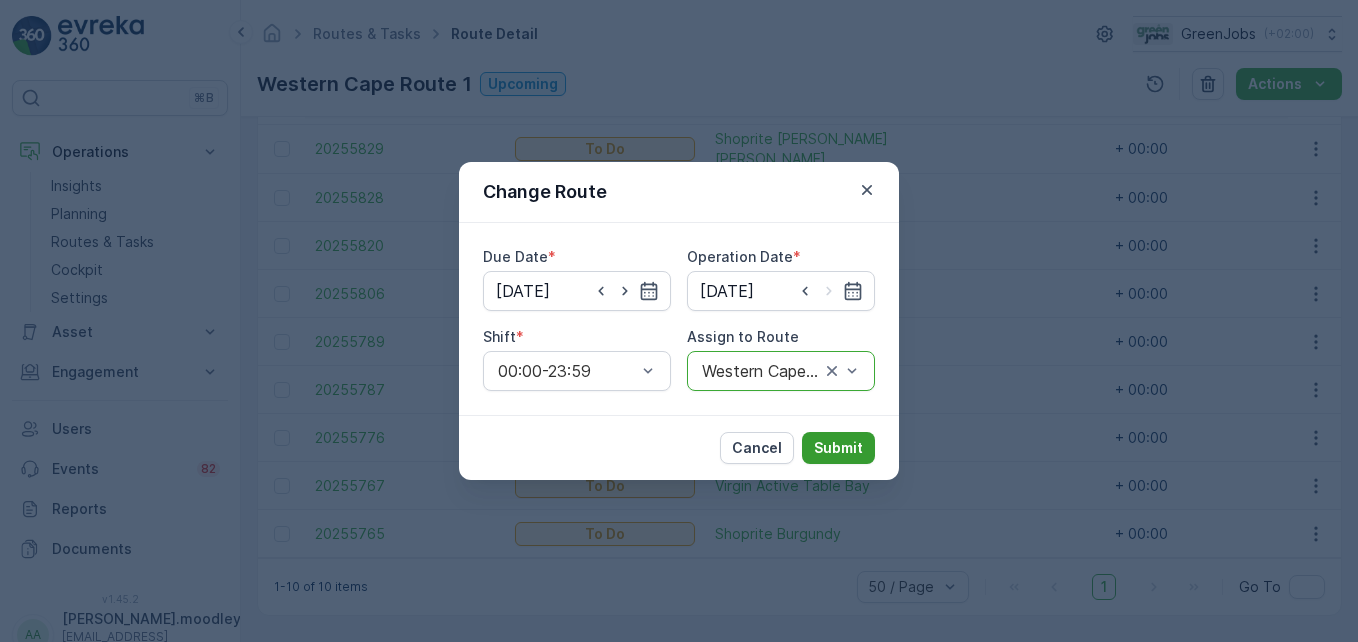 click on "Submit" at bounding box center (838, 448) 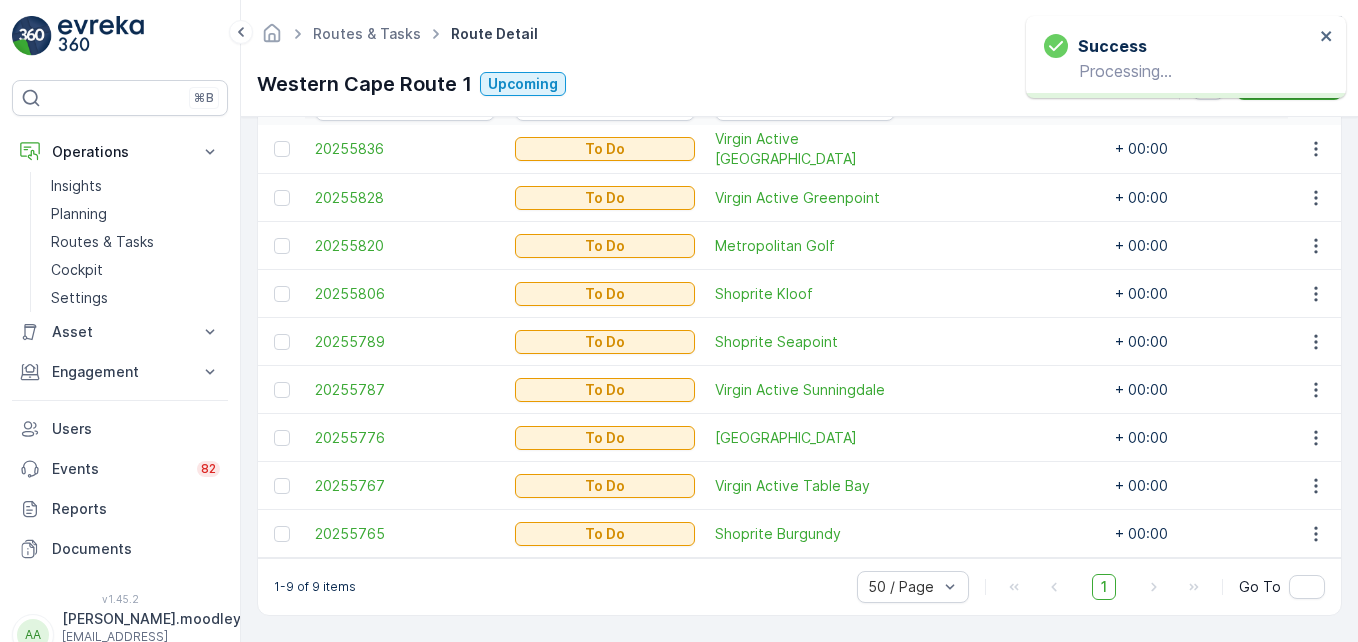 scroll, scrollTop: 607, scrollLeft: 0, axis: vertical 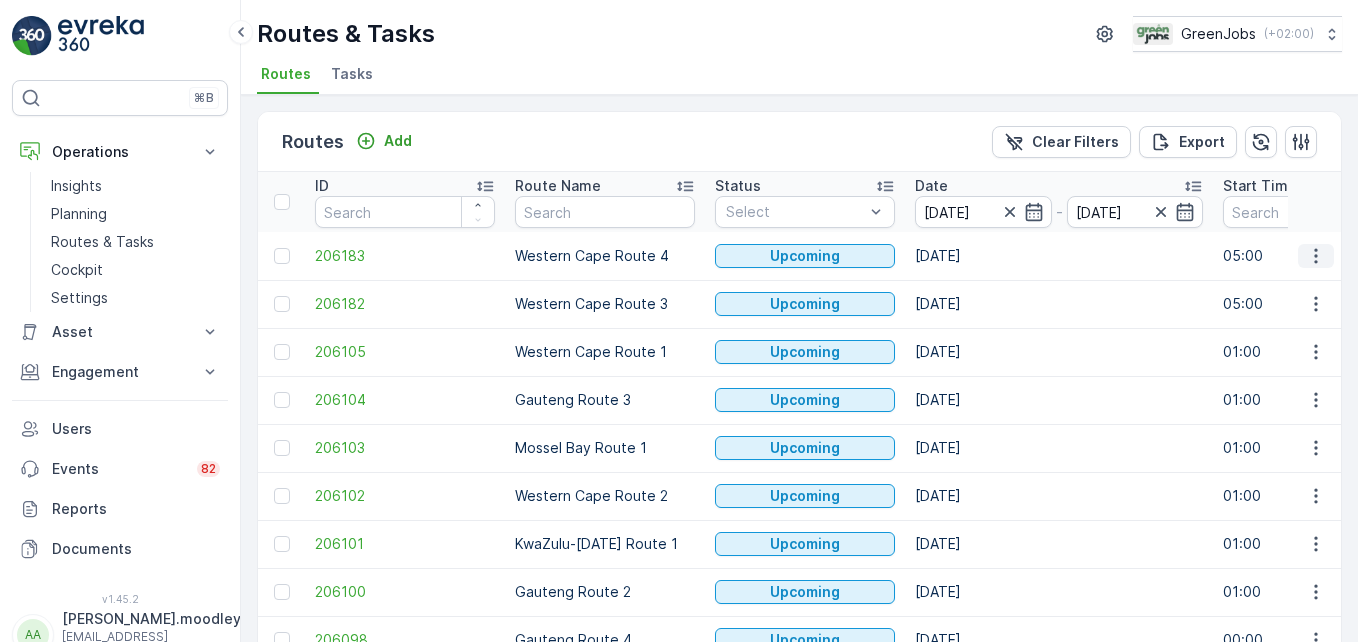 click 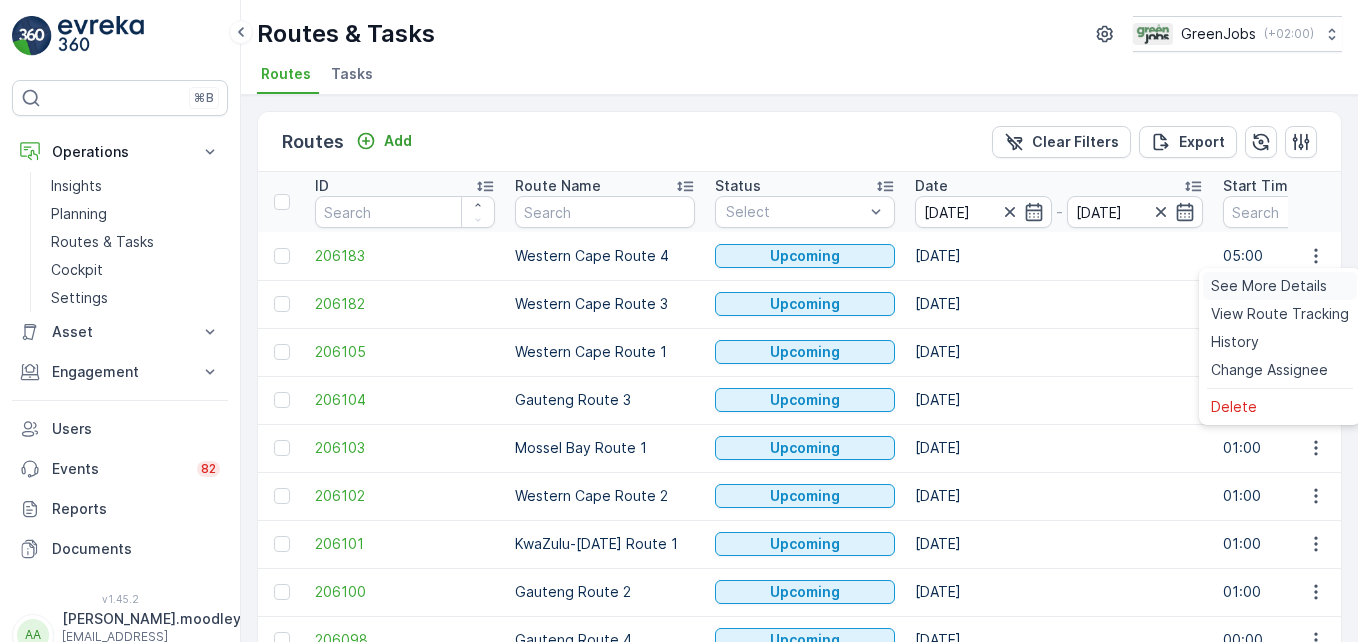 click on "See More Details" at bounding box center [1269, 286] 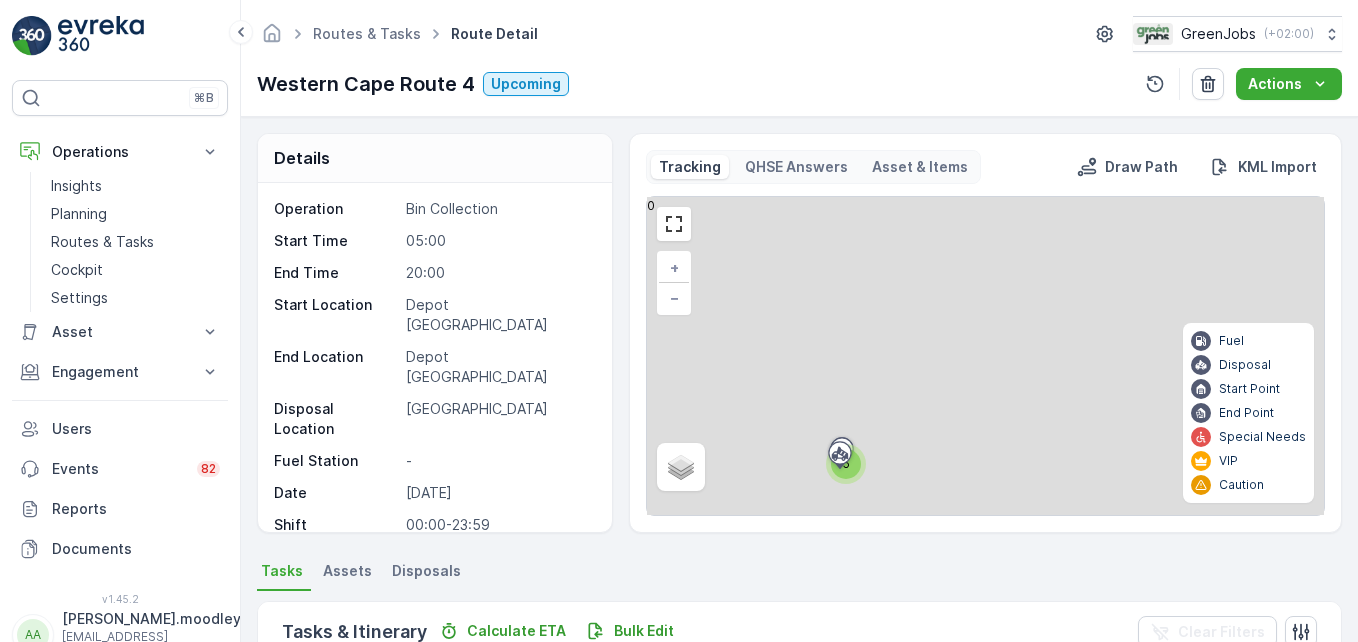 scroll, scrollTop: 415, scrollLeft: 0, axis: vertical 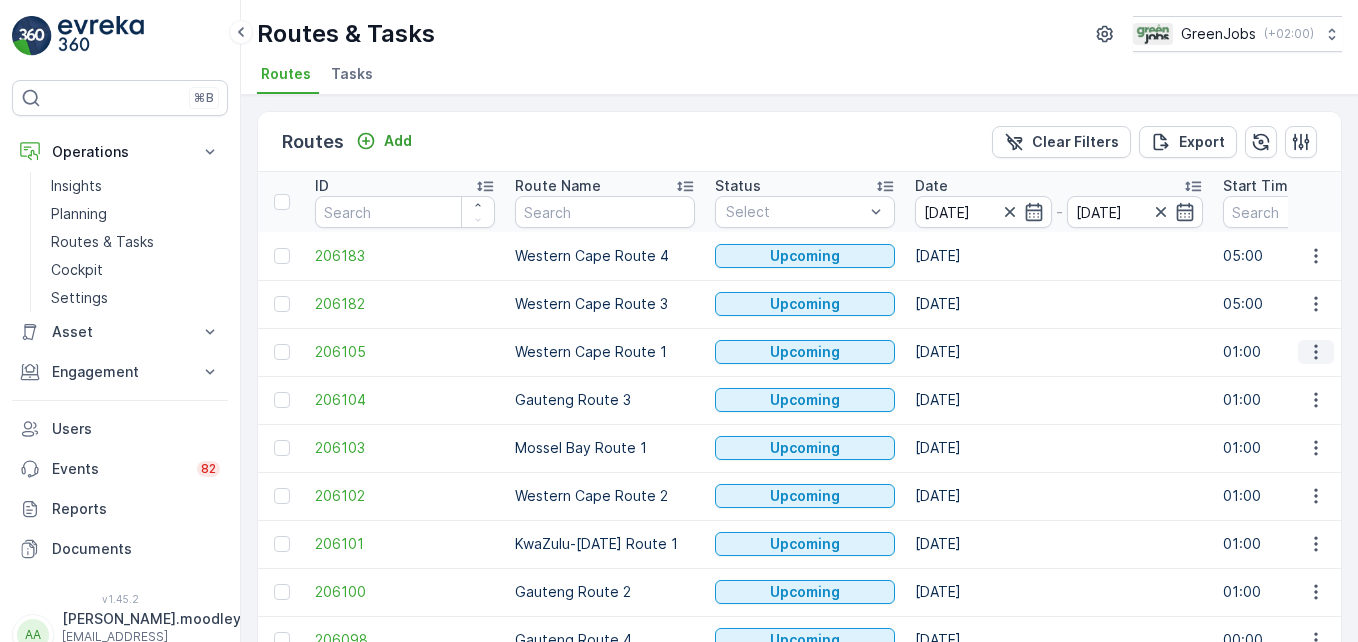 click 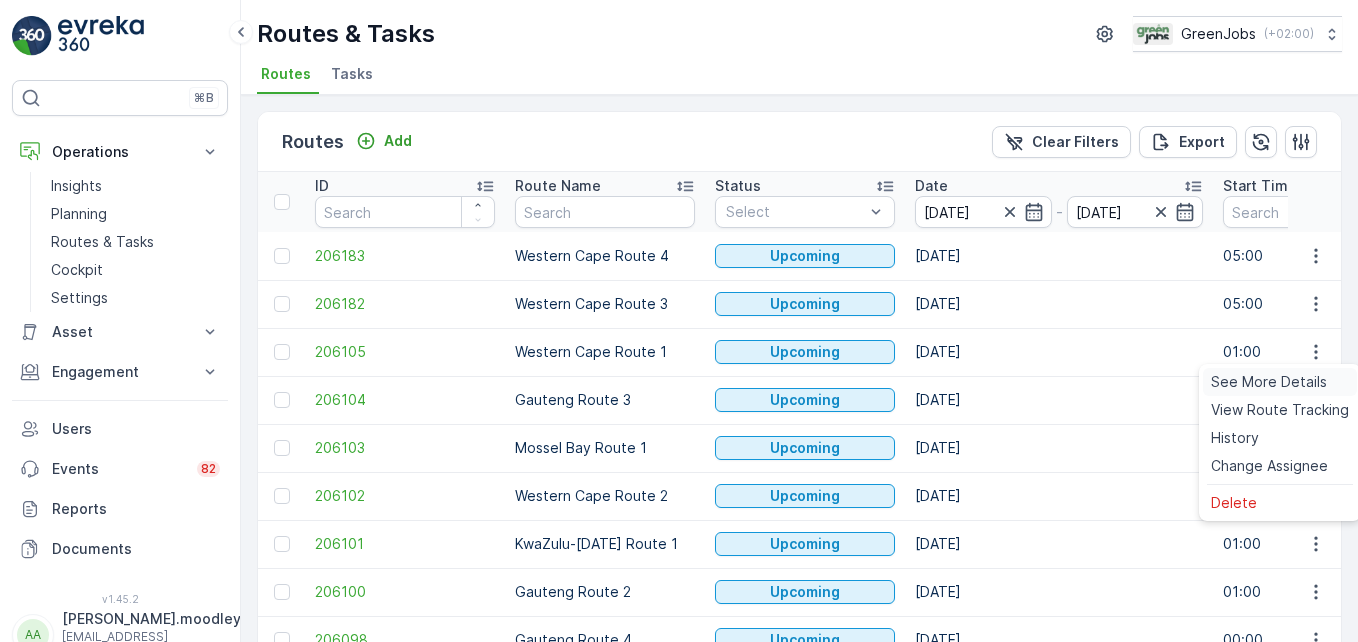 click on "See More Details" at bounding box center [1269, 382] 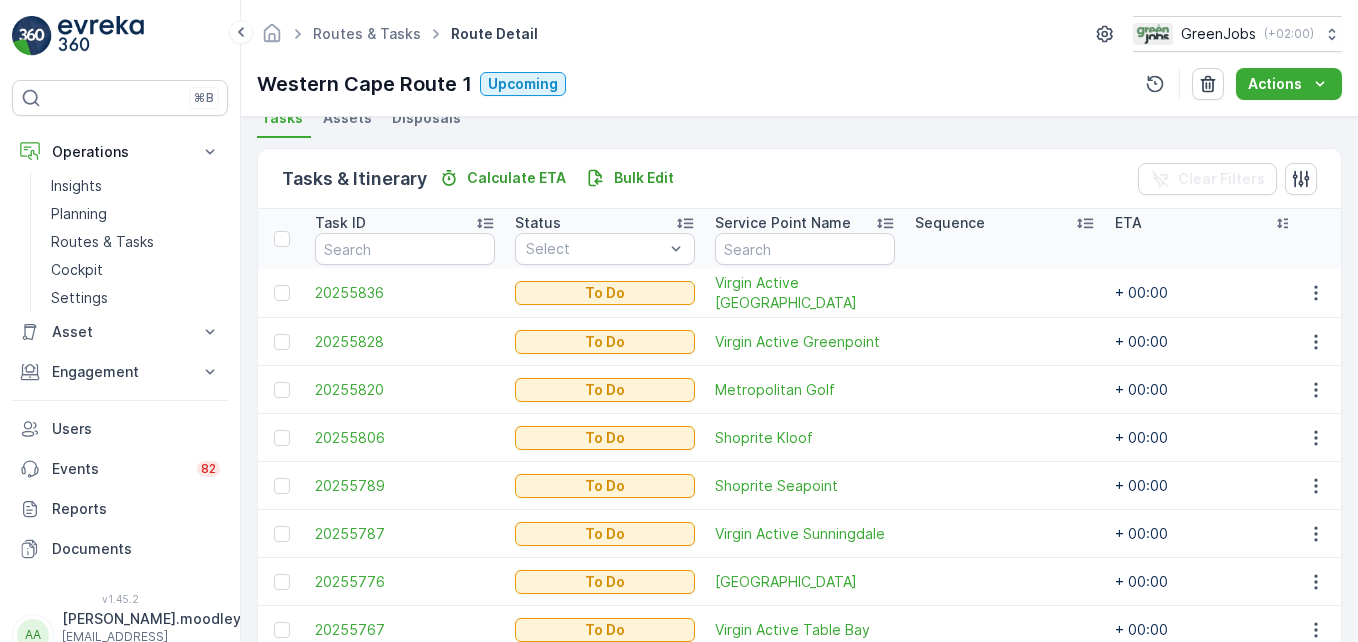 scroll, scrollTop: 607, scrollLeft: 0, axis: vertical 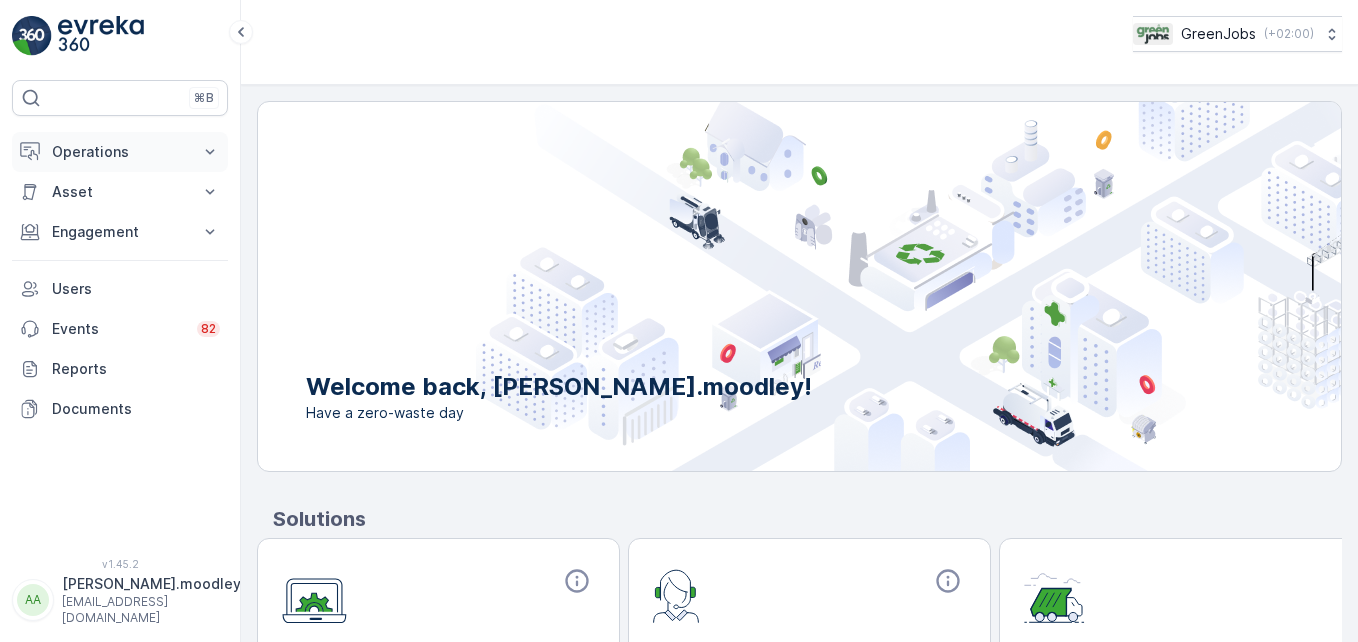 click 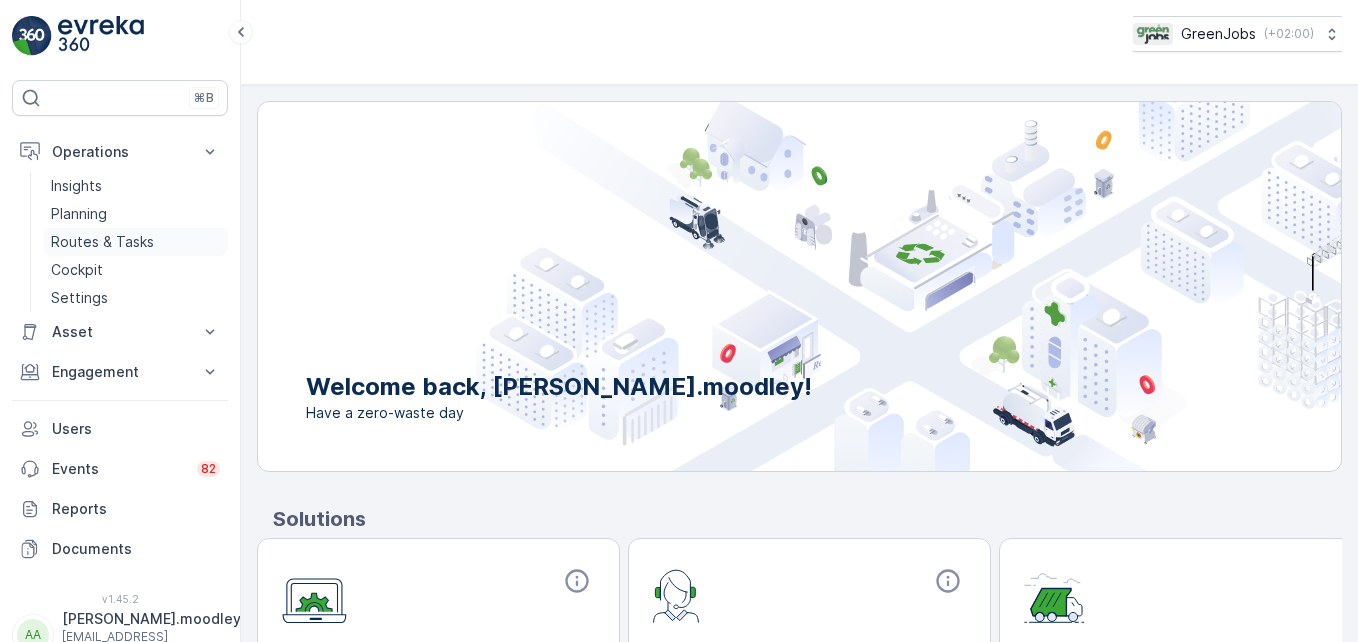 click on "Routes & Tasks" at bounding box center [102, 242] 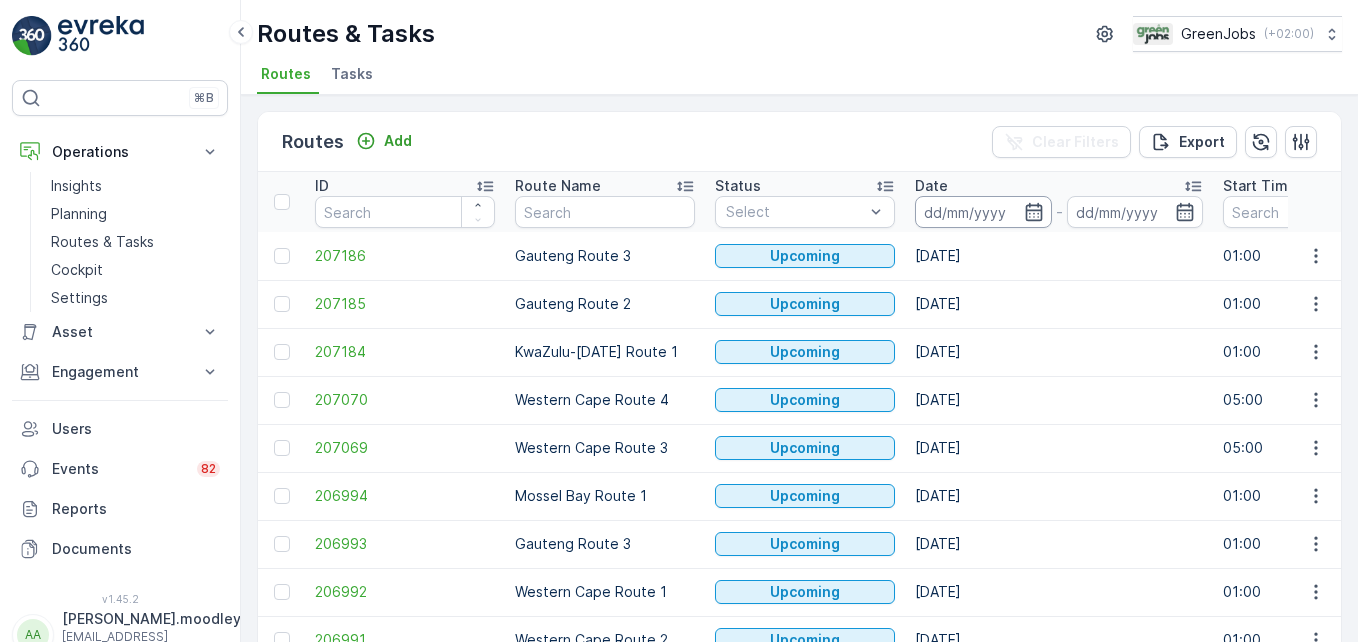 click at bounding box center [983, 212] 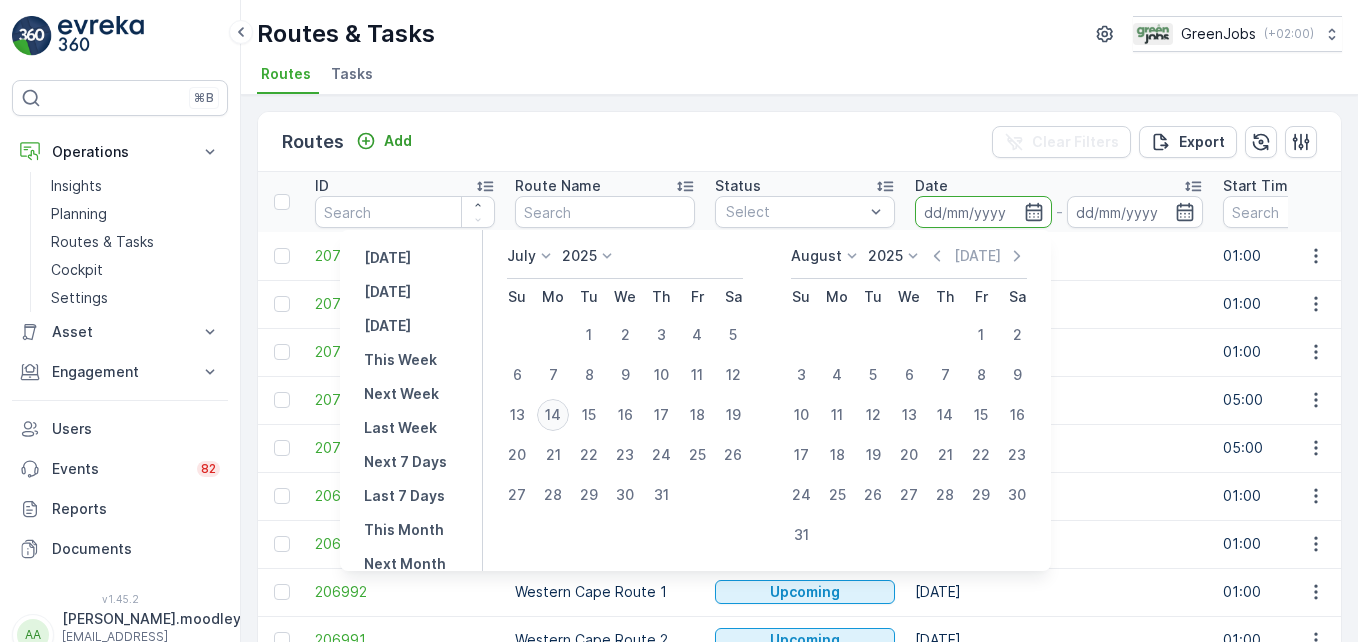 click on "14" at bounding box center [553, 415] 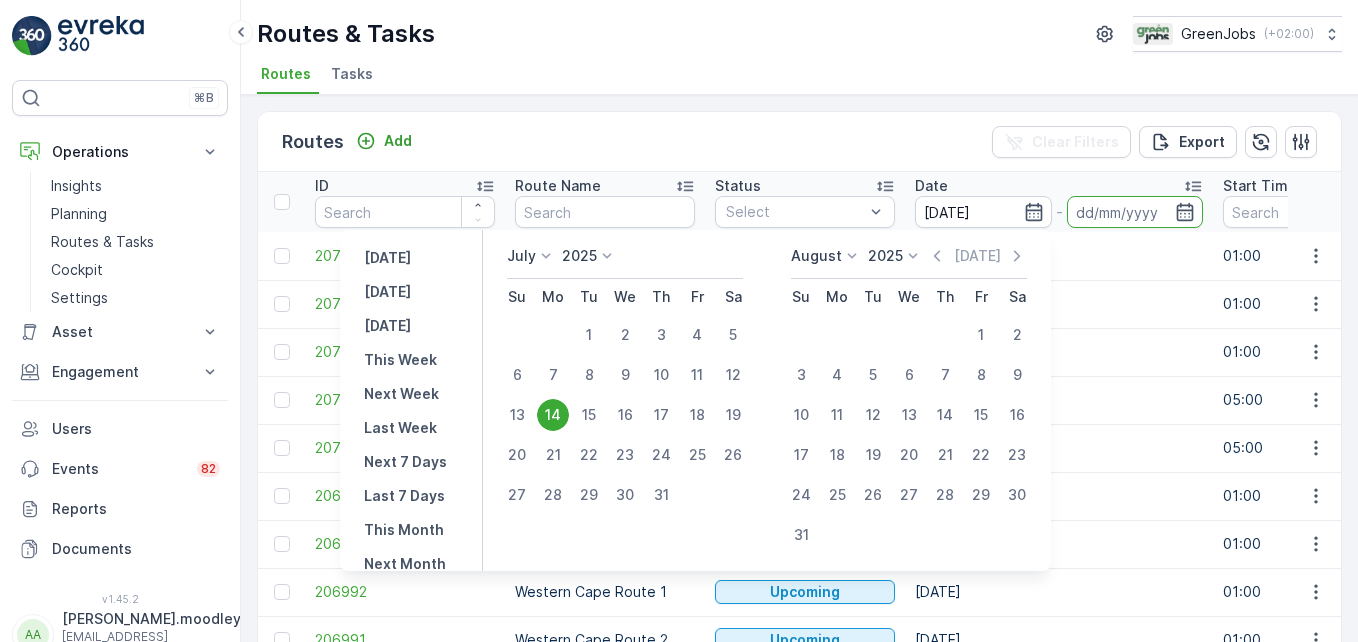 click on "14" at bounding box center (553, 415) 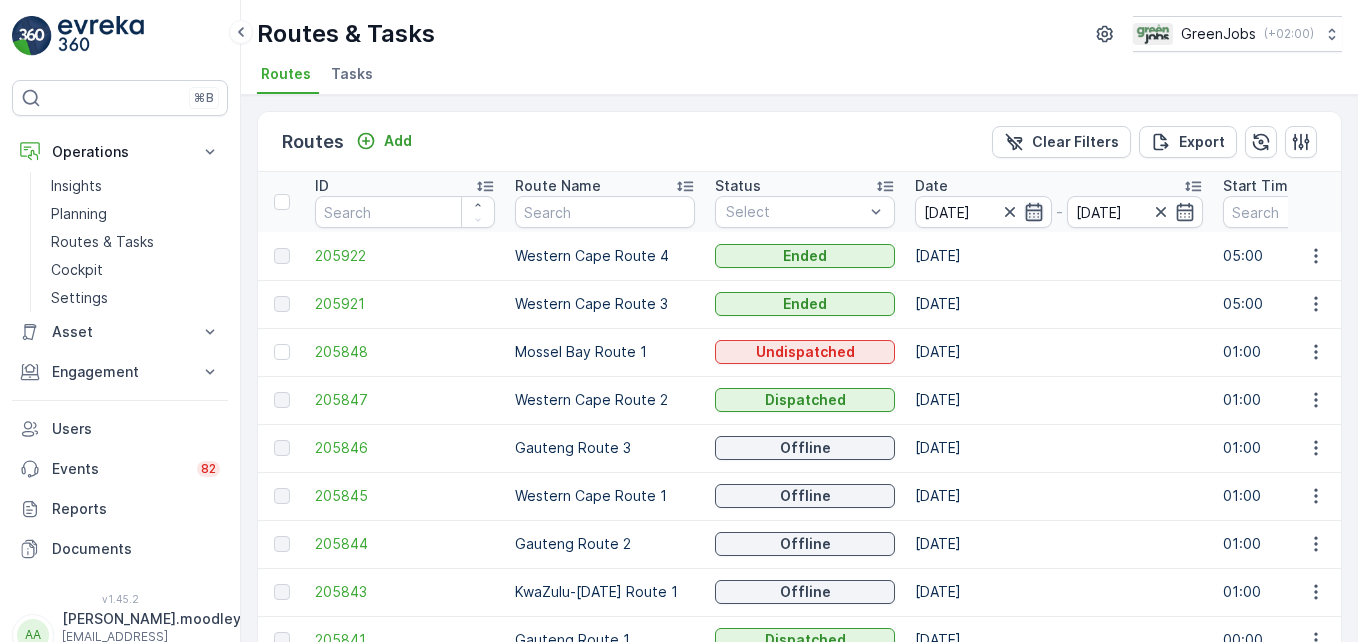 click 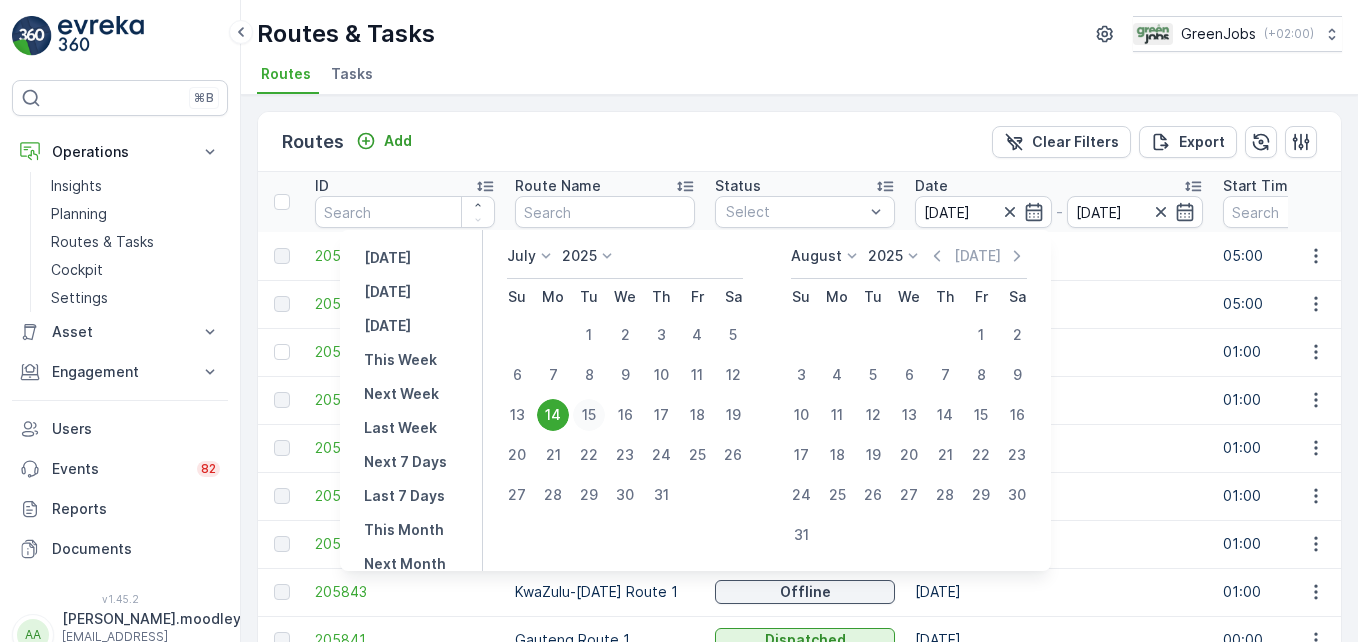 click on "15" at bounding box center (589, 415) 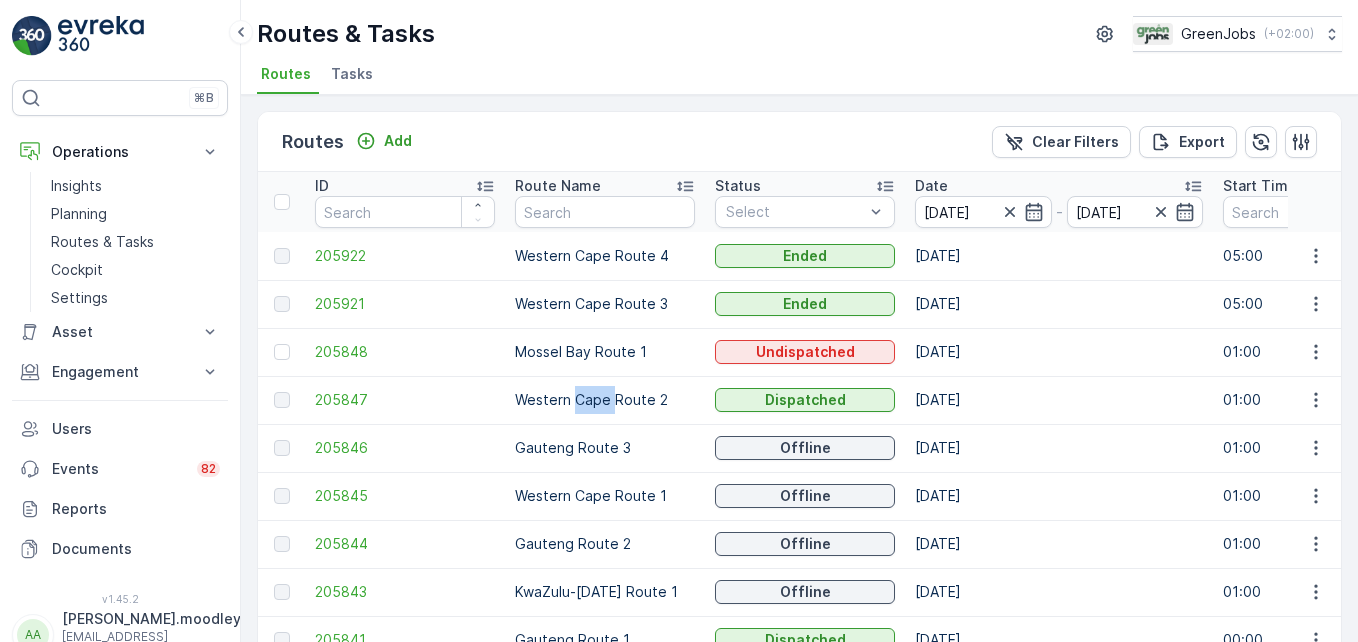 click on "Western Cape Route 2" at bounding box center (605, 400) 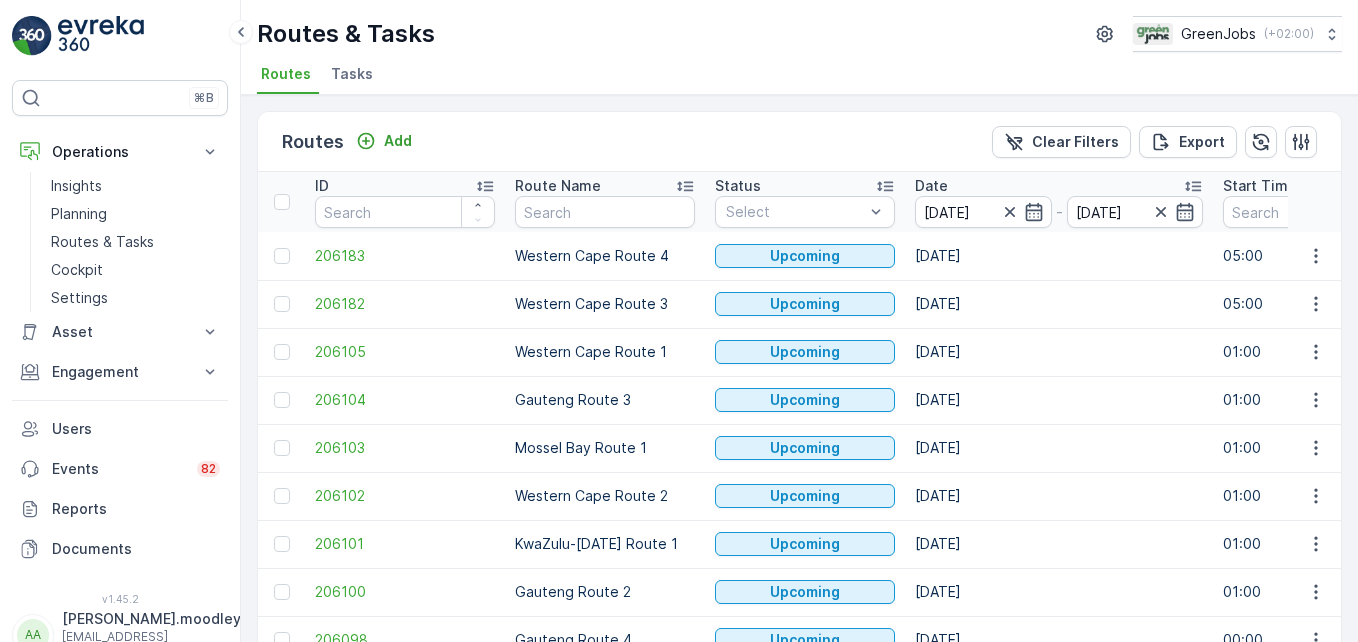 click on "[DATE]" at bounding box center (1059, 304) 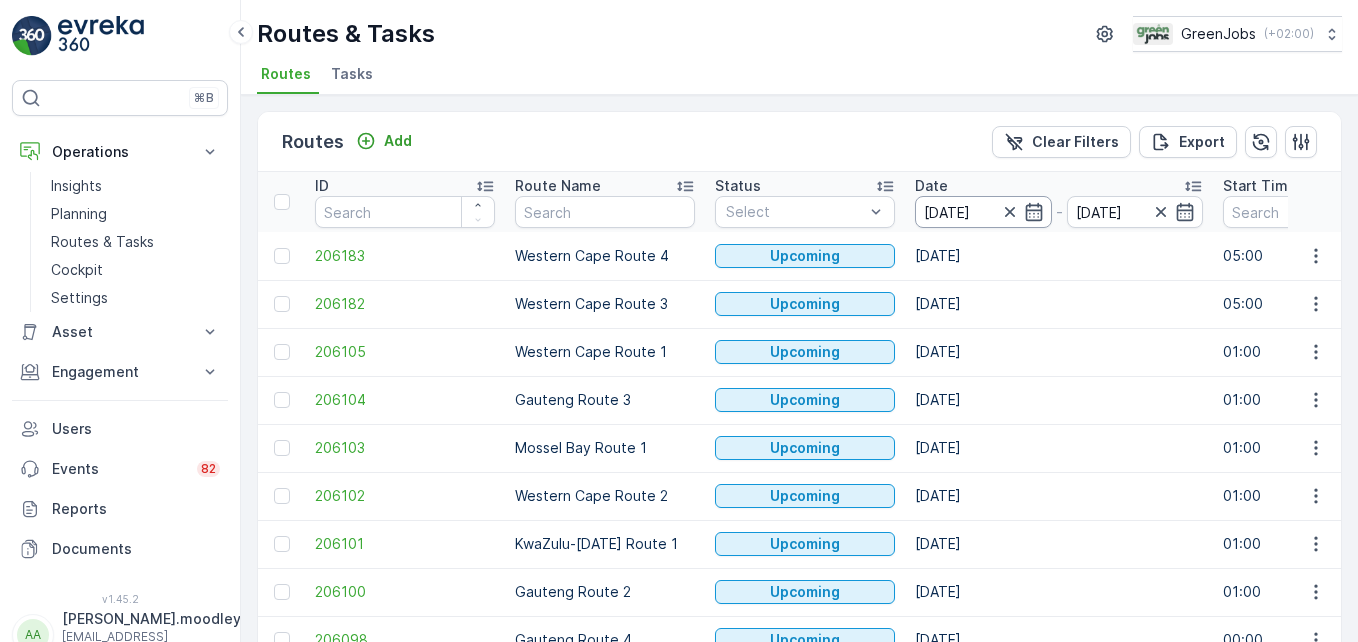 click on "14.07.2025" at bounding box center [983, 212] 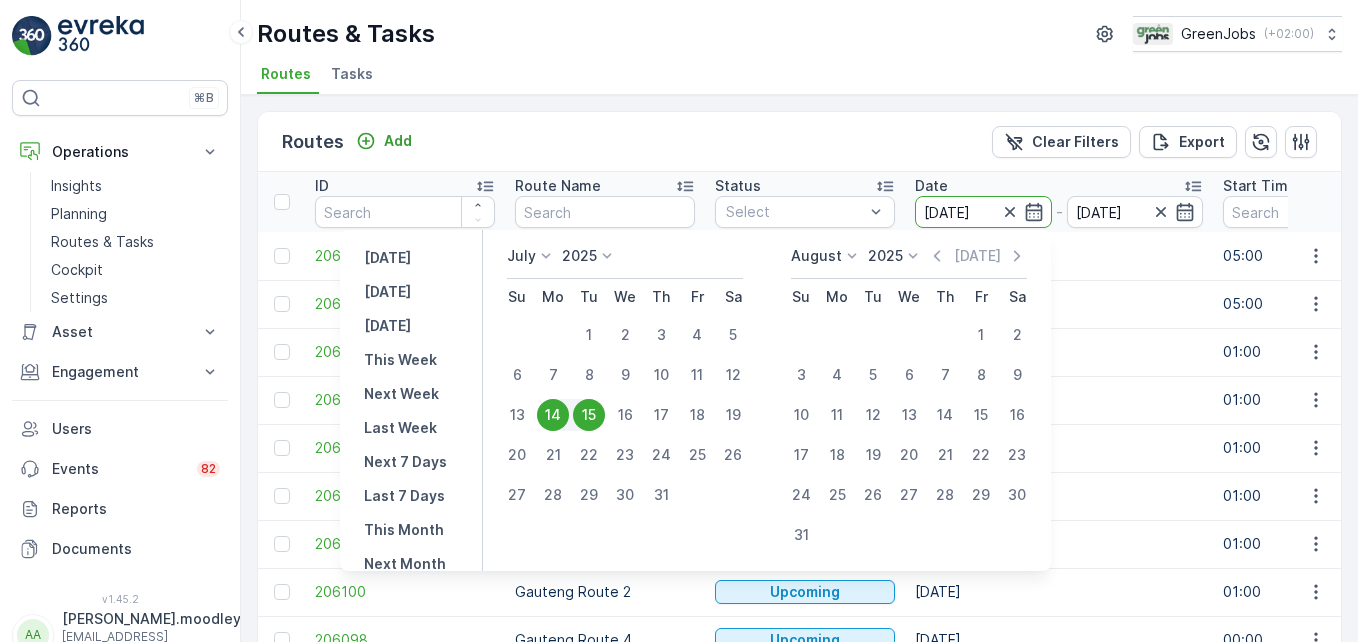 click on "15" at bounding box center [589, 415] 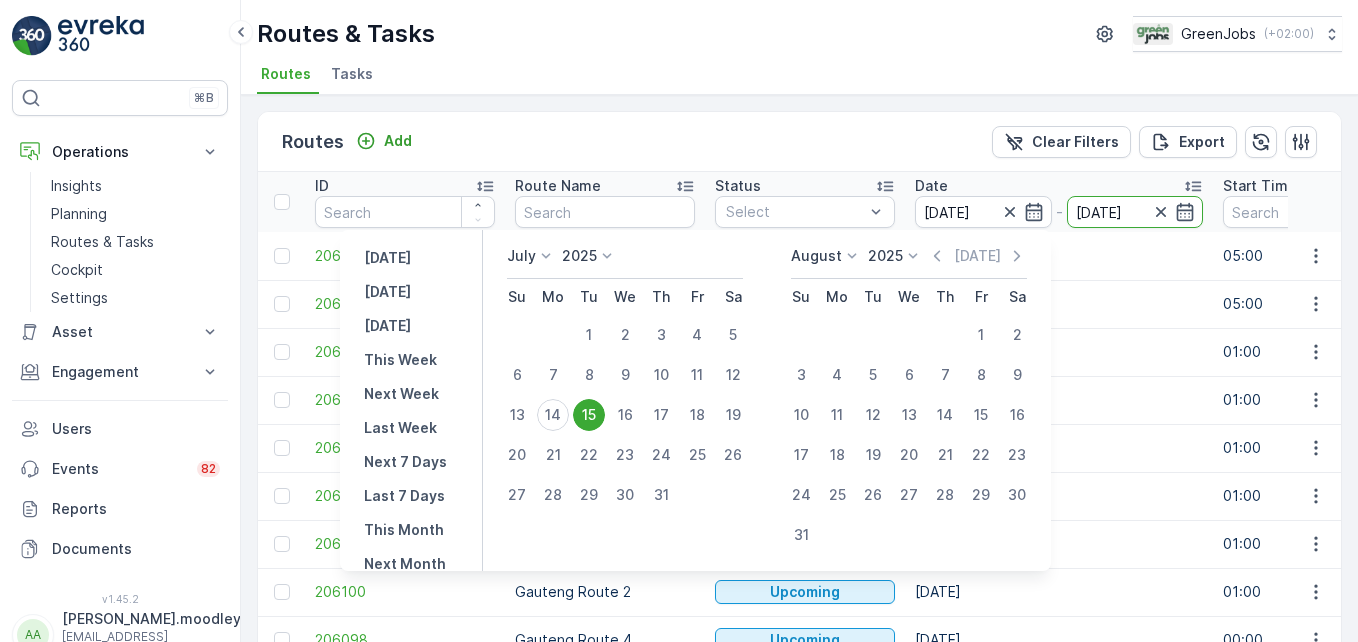 click on "[DATE]" at bounding box center (1059, 448) 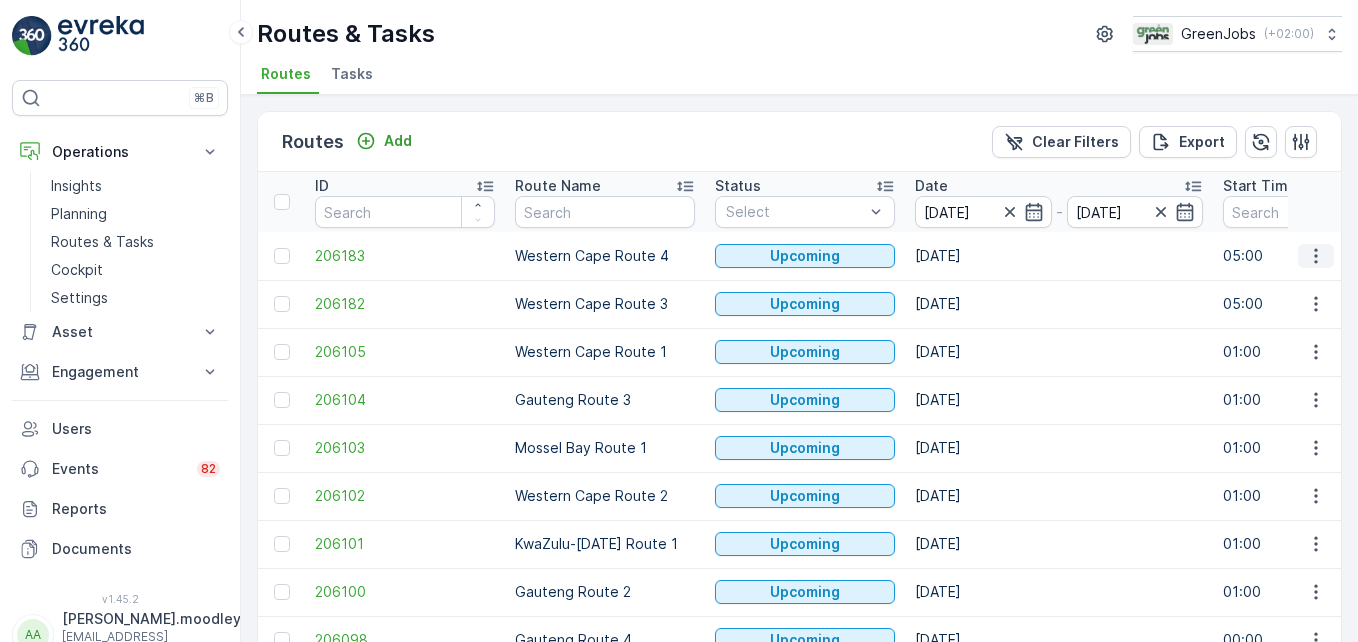 click 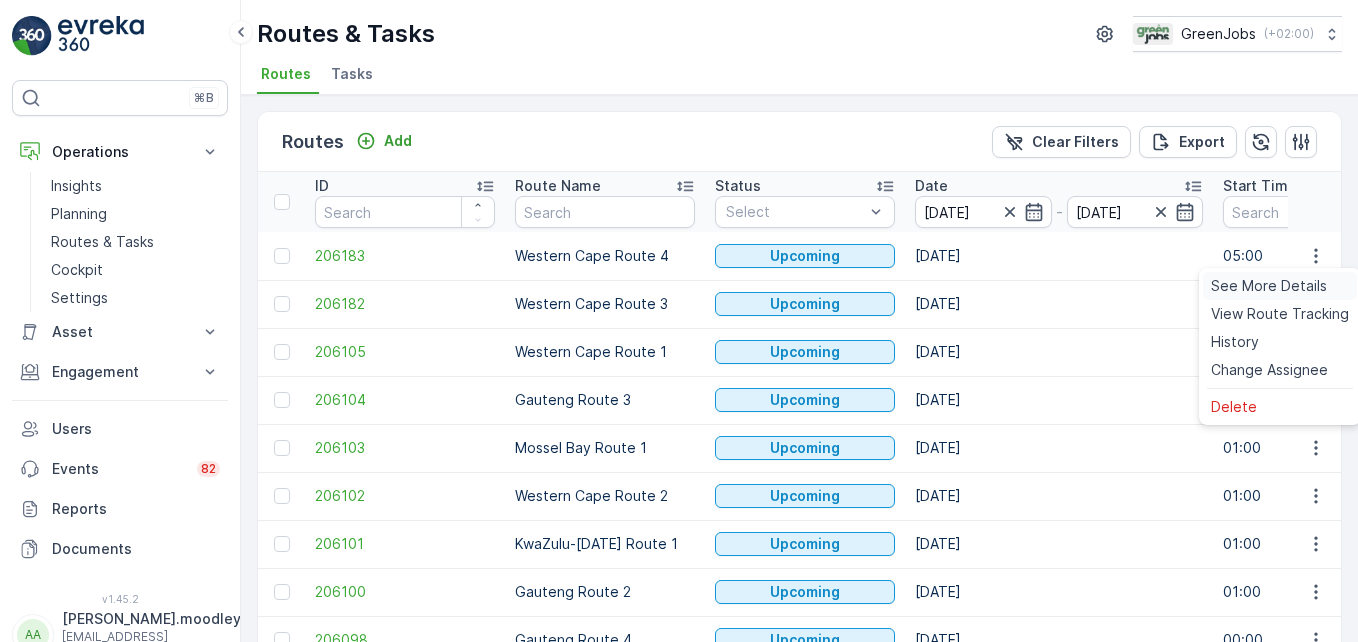 click on "See More Details" at bounding box center [1269, 286] 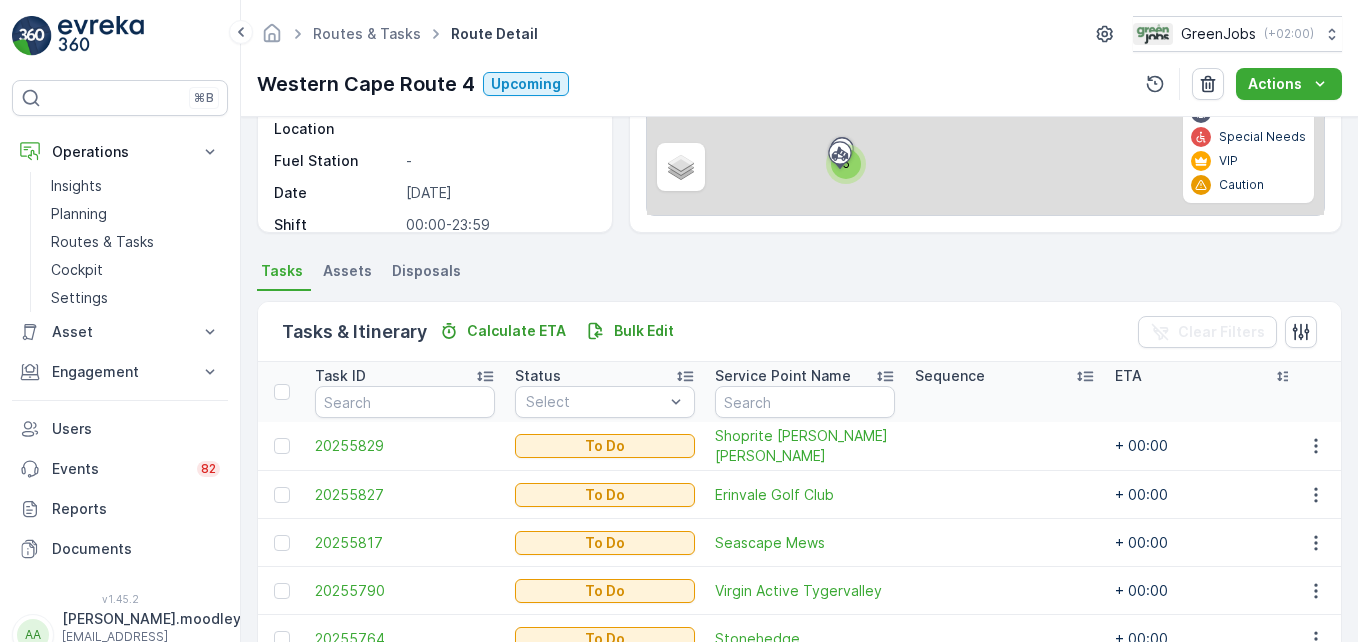 scroll, scrollTop: 400, scrollLeft: 0, axis: vertical 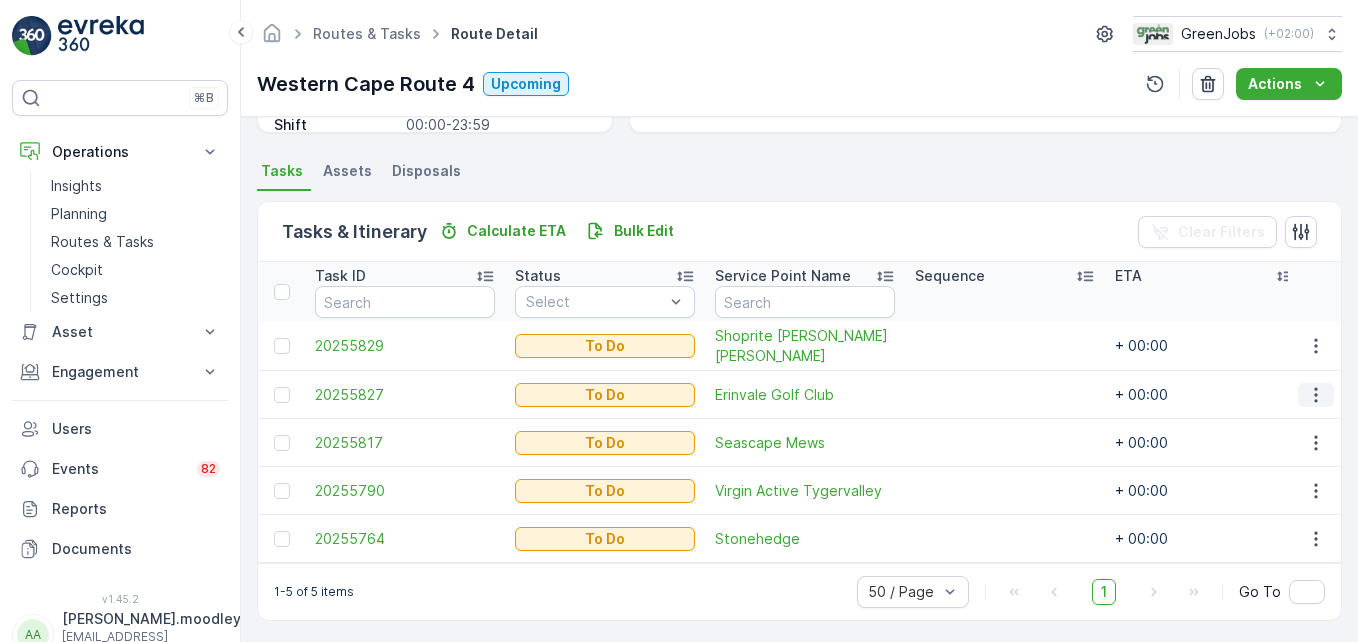 click 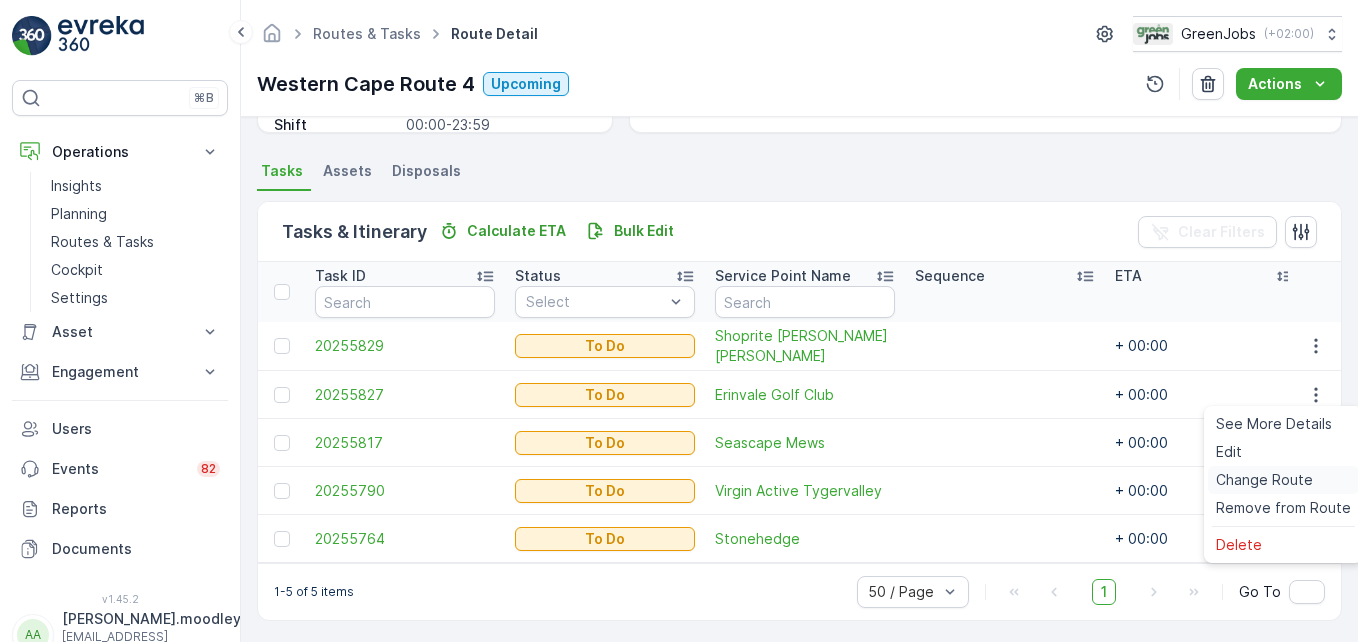 click on "Change Route" at bounding box center [1264, 480] 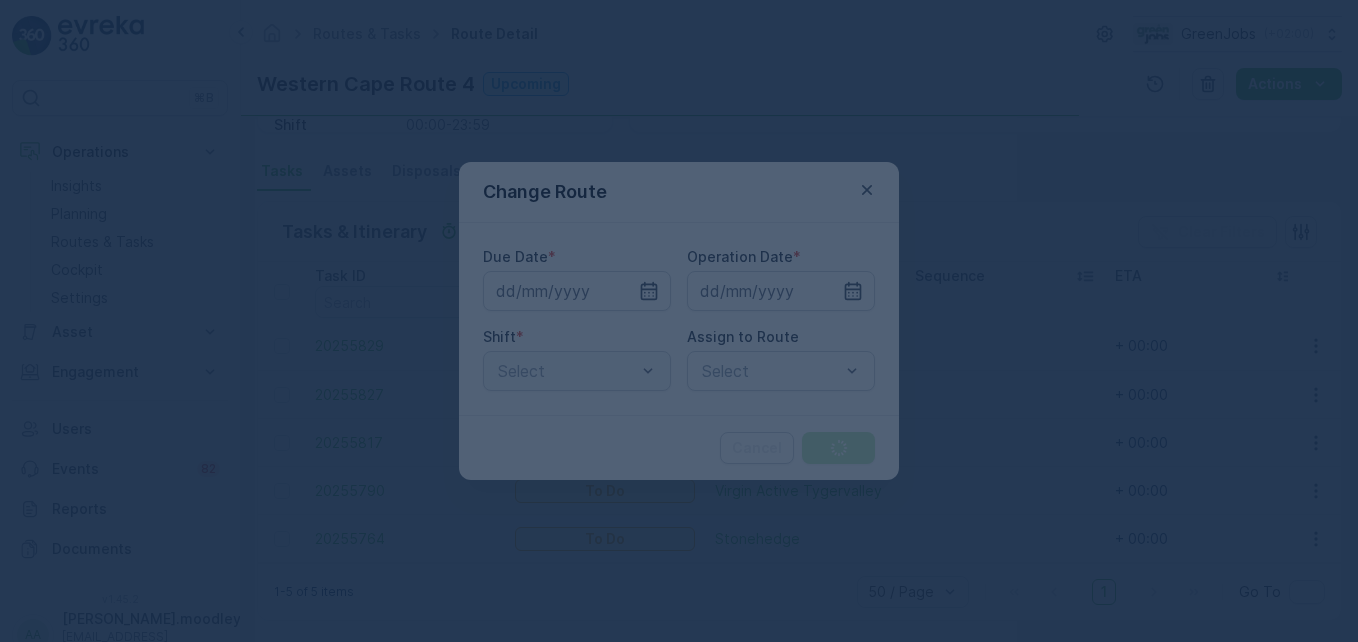 type on "[DATE]" 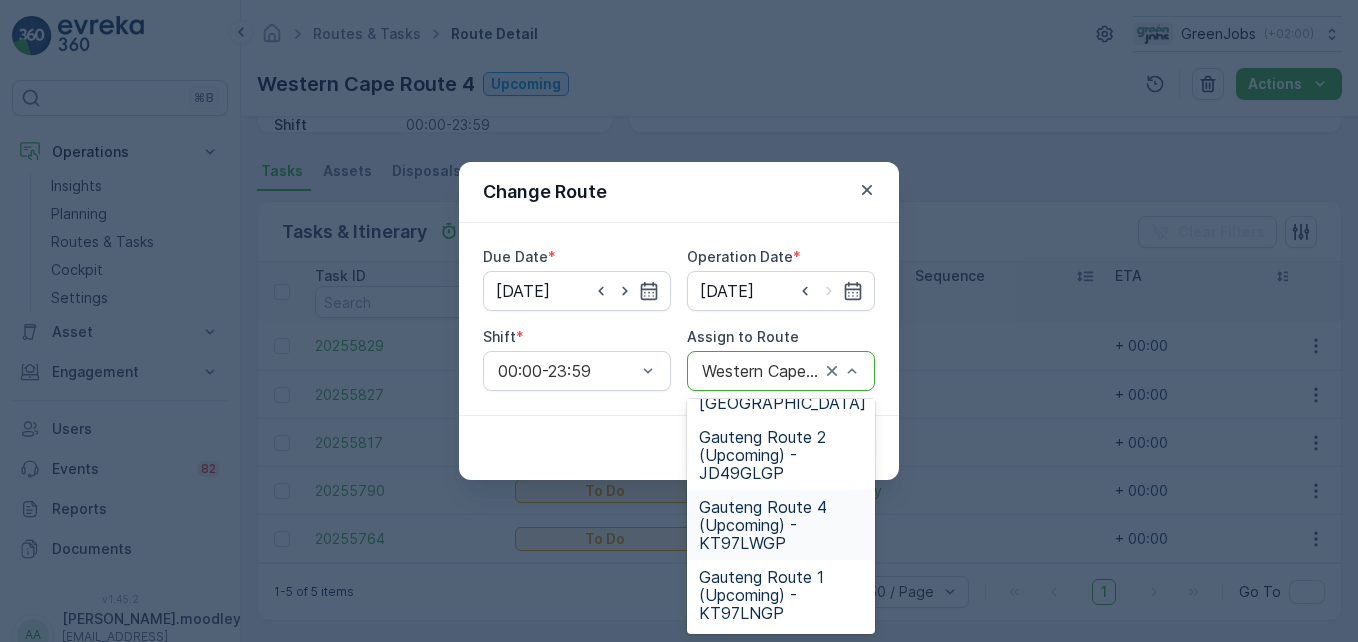 scroll, scrollTop: 373, scrollLeft: 0, axis: vertical 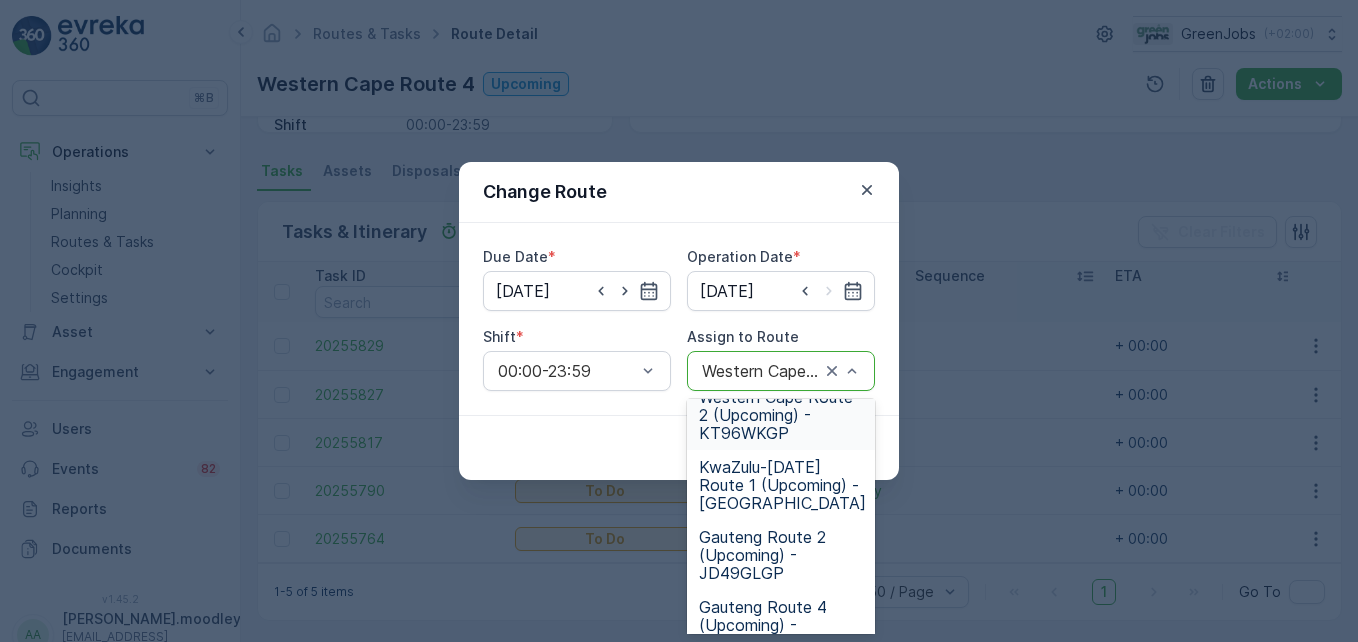 click on "Western Cape Route 2 (Upcoming) - KT96WKGP" at bounding box center [781, 415] 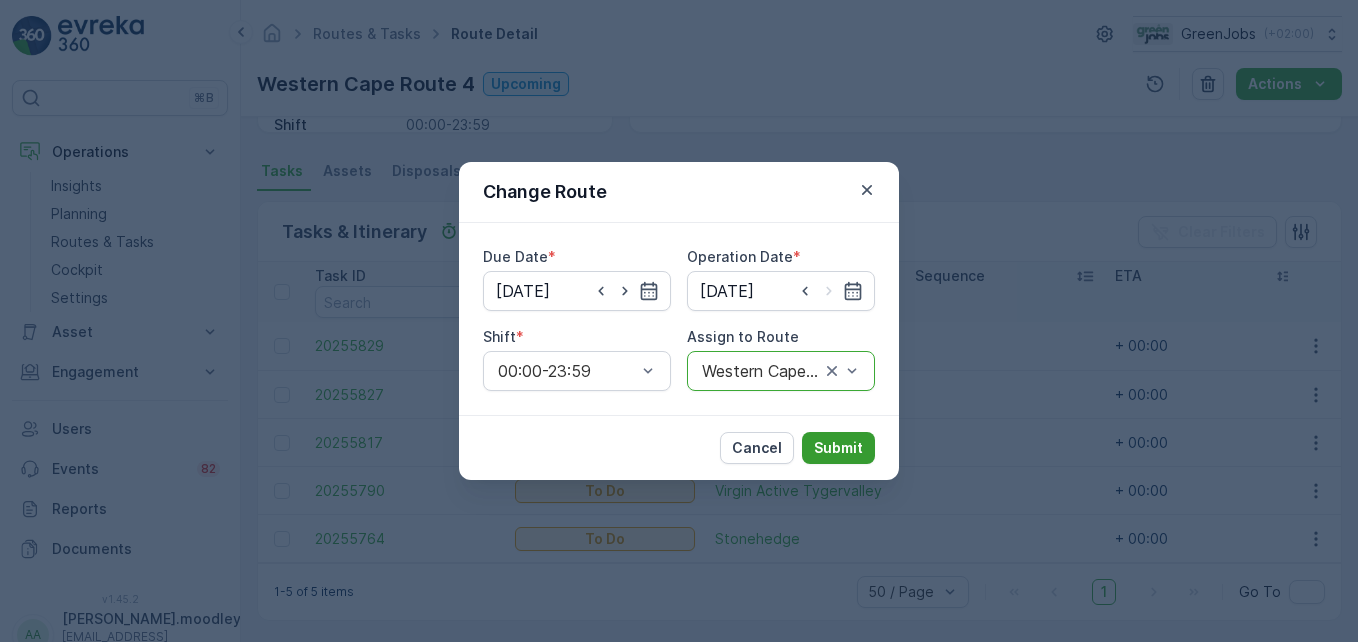click on "Submit" at bounding box center (838, 448) 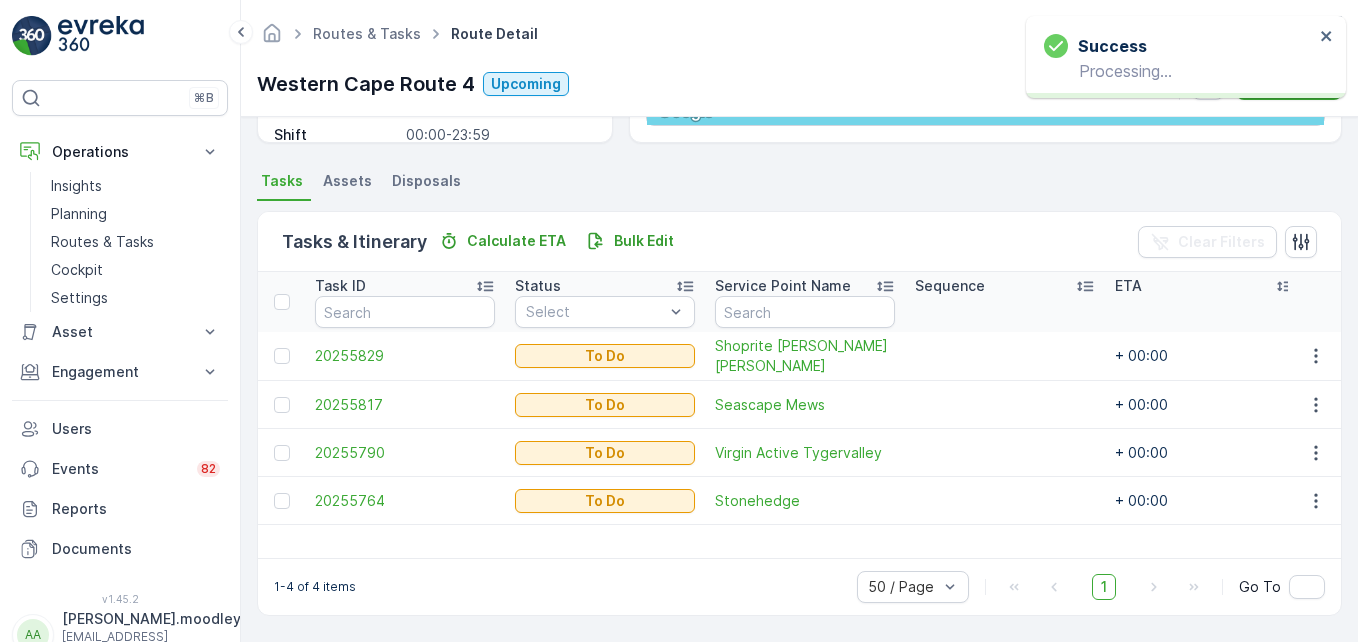 scroll, scrollTop: 390, scrollLeft: 0, axis: vertical 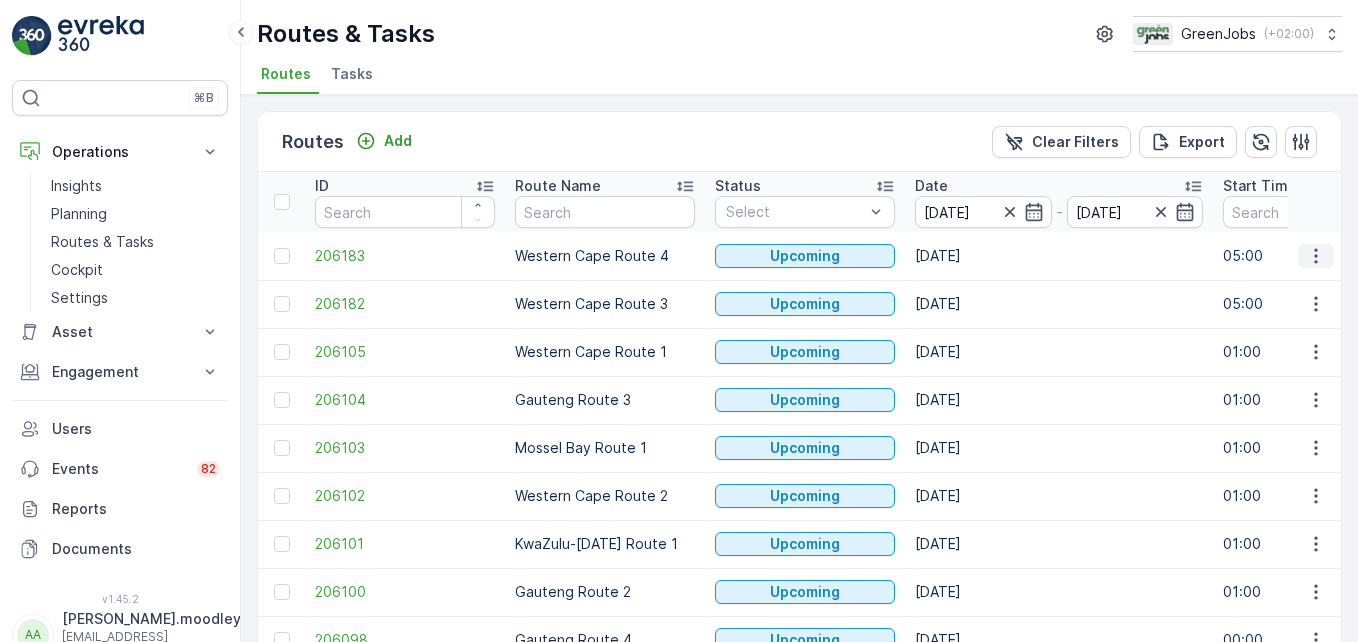 click 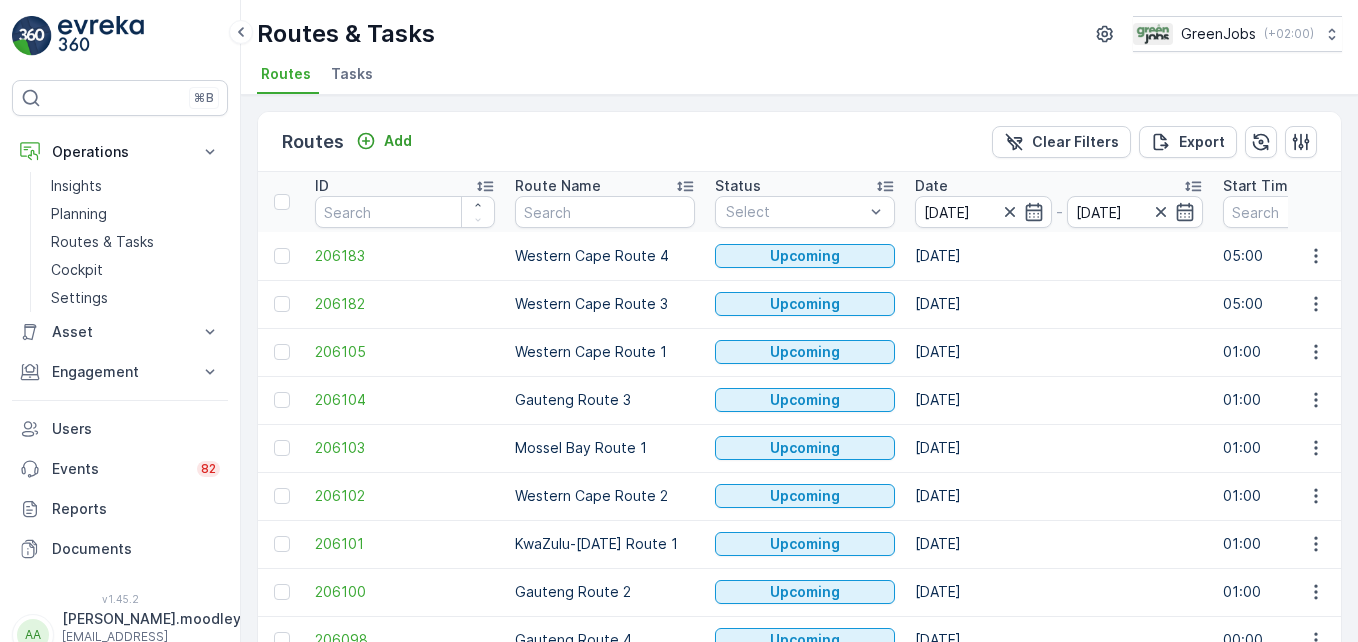 click on "[DATE]" at bounding box center (1059, 304) 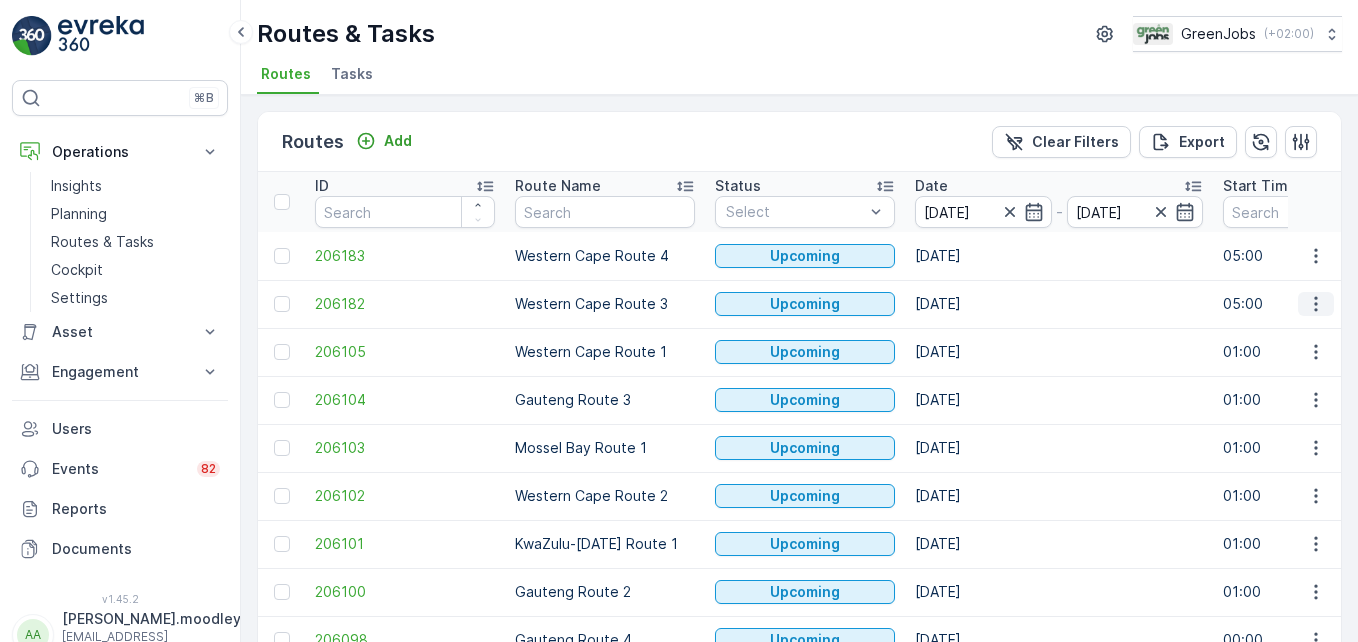 click 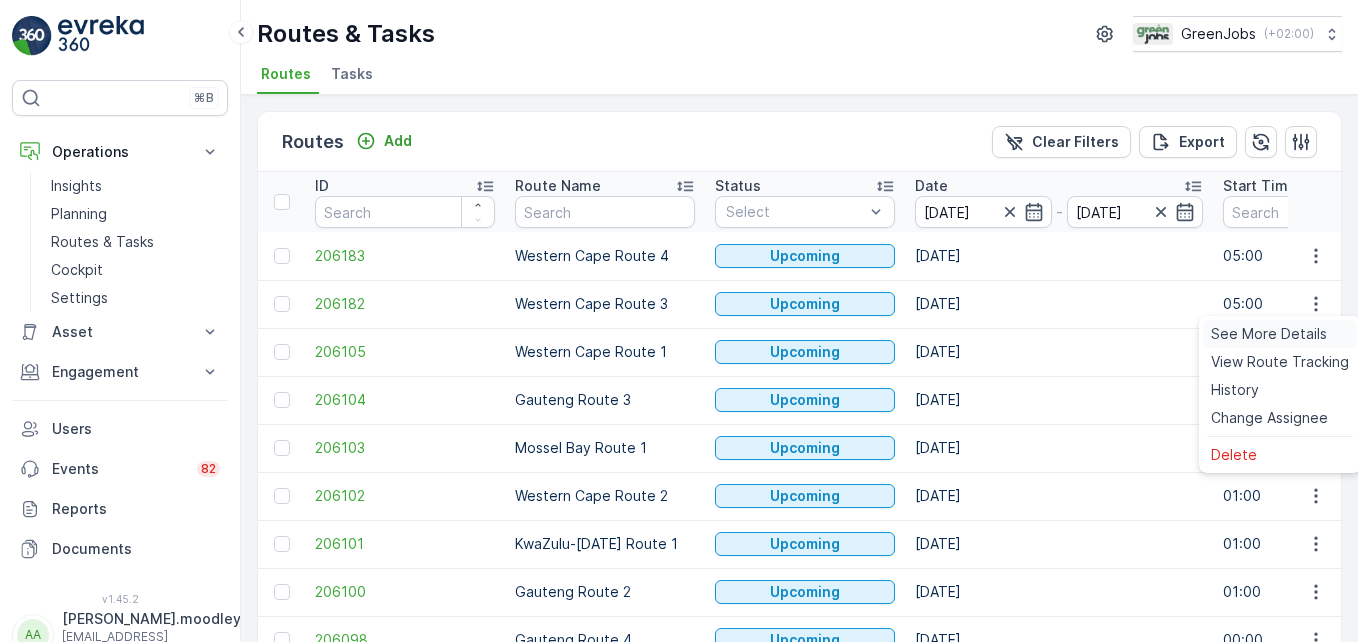 click on "See More Details" at bounding box center [1269, 334] 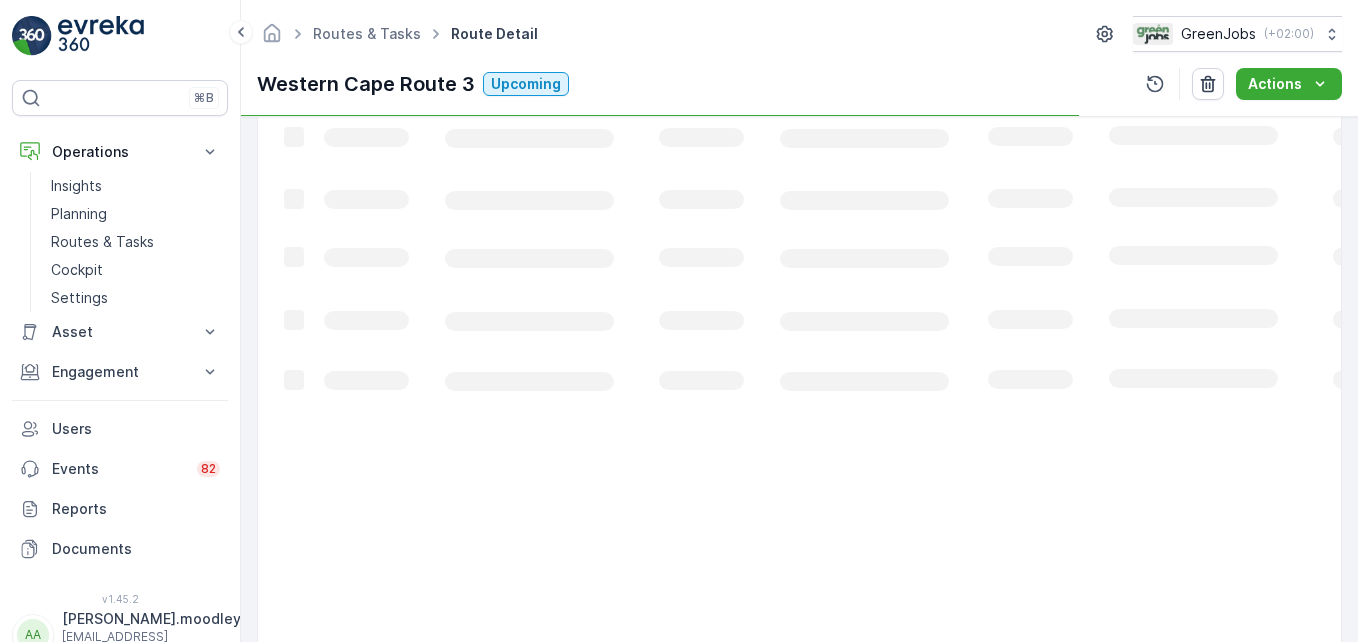 scroll, scrollTop: 512, scrollLeft: 0, axis: vertical 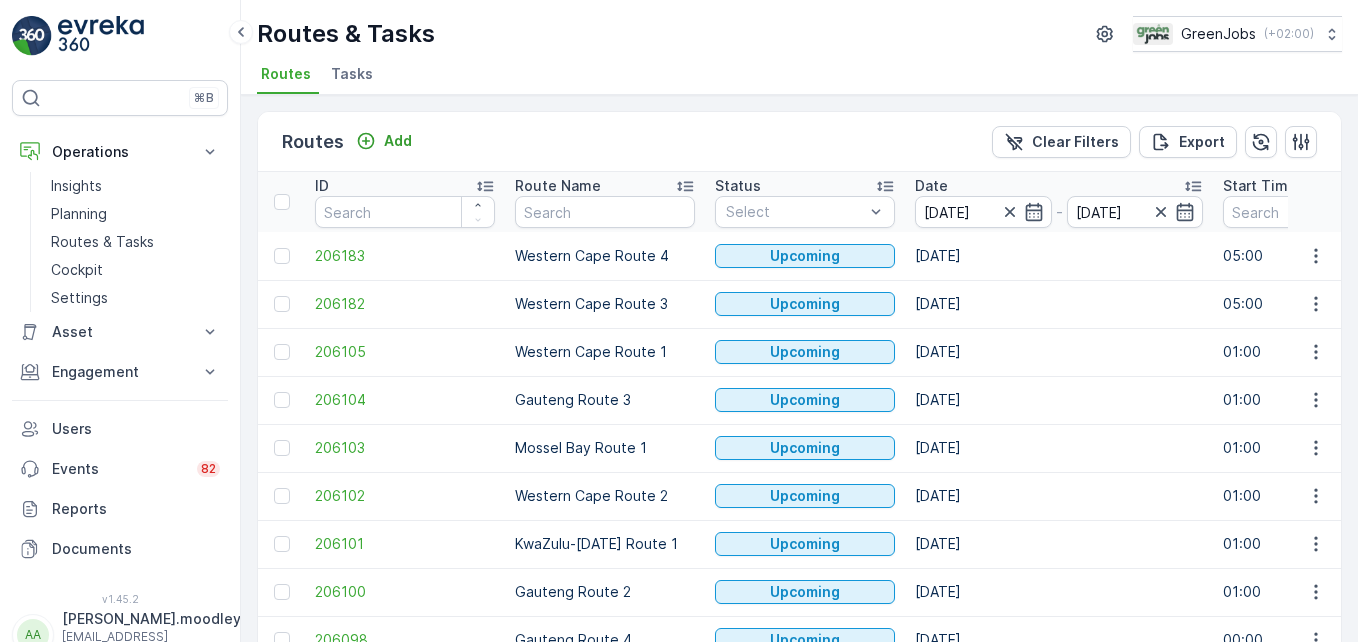 drag, startPoint x: 1308, startPoint y: 502, endPoint x: 1308, endPoint y: 513, distance: 11 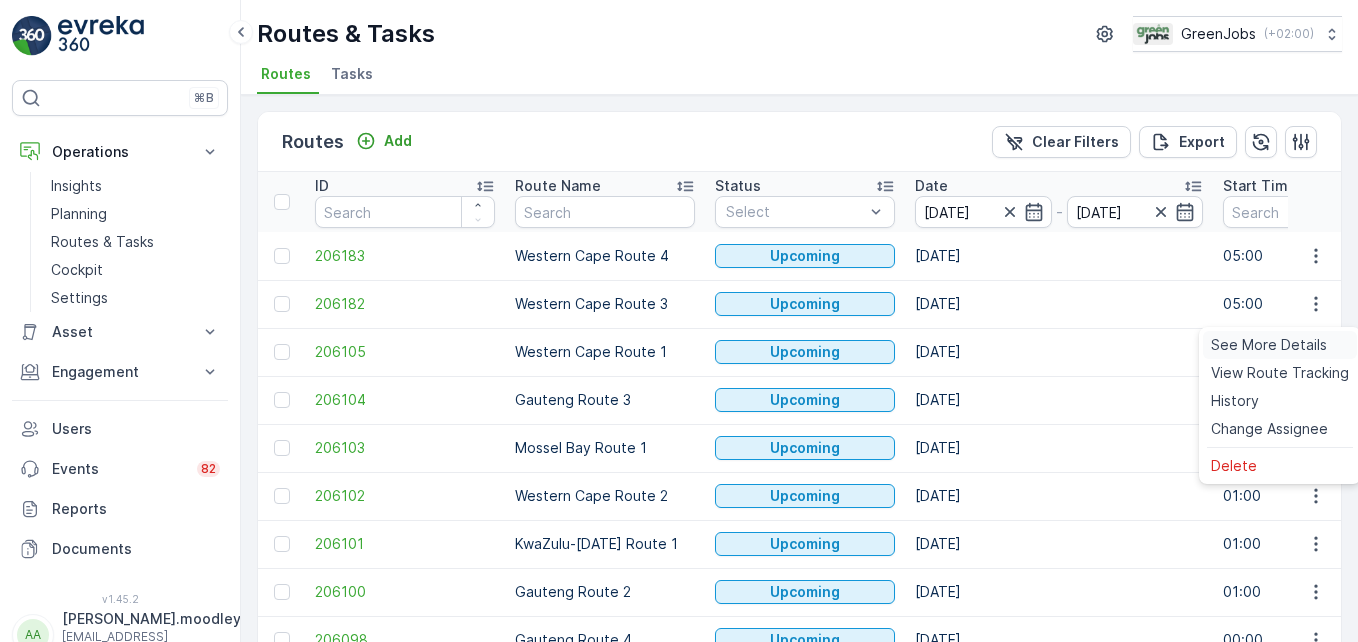 click on "See More Details" at bounding box center (1269, 345) 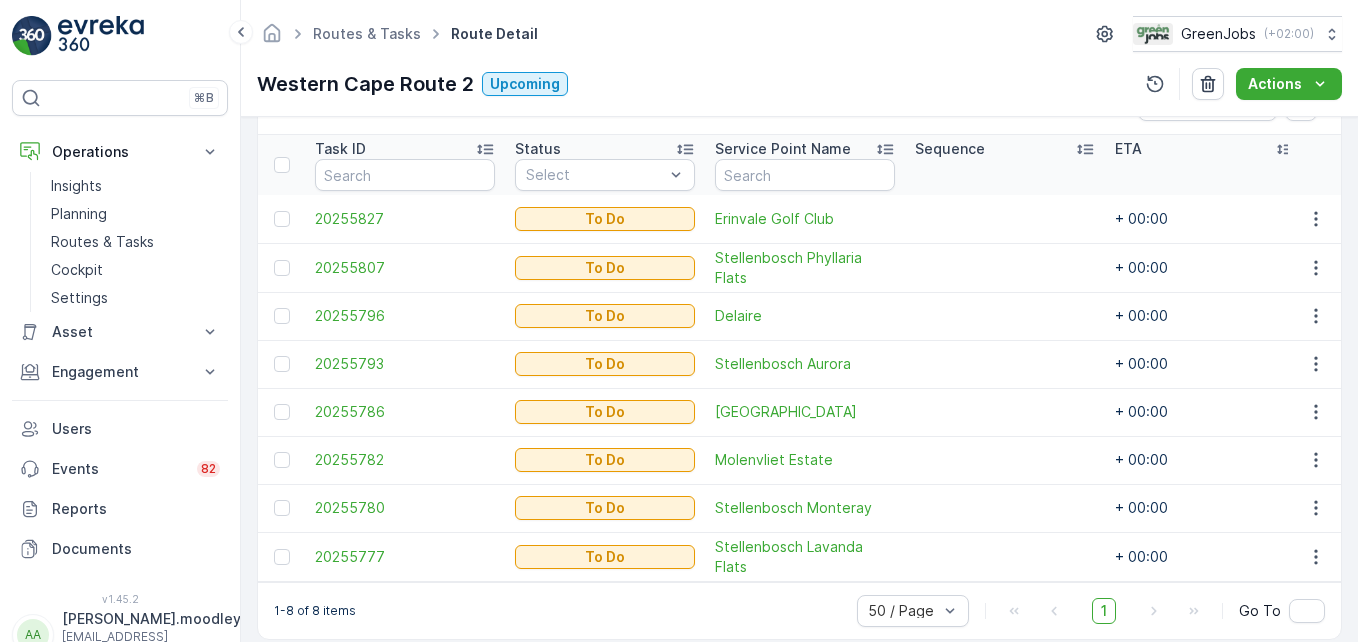 scroll, scrollTop: 561, scrollLeft: 0, axis: vertical 